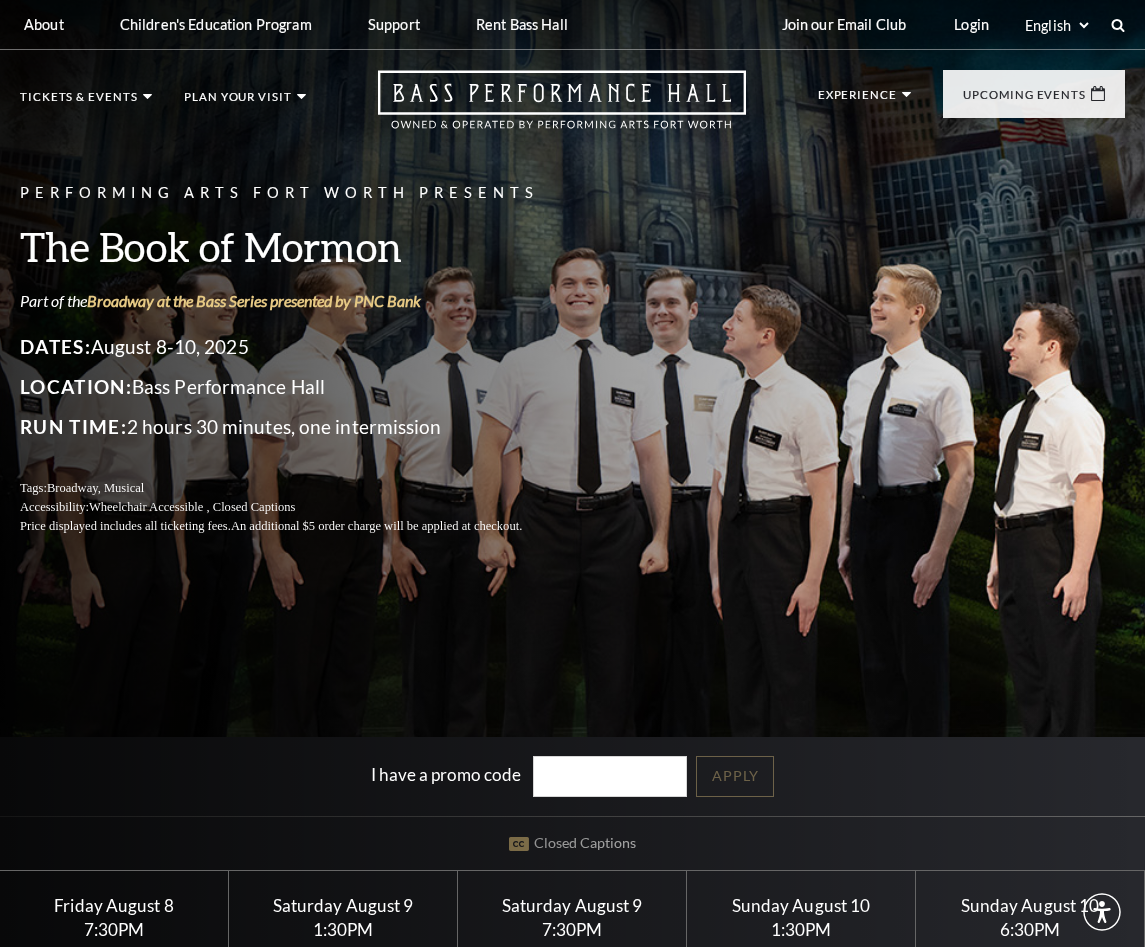 scroll, scrollTop: 0, scrollLeft: 0, axis: both 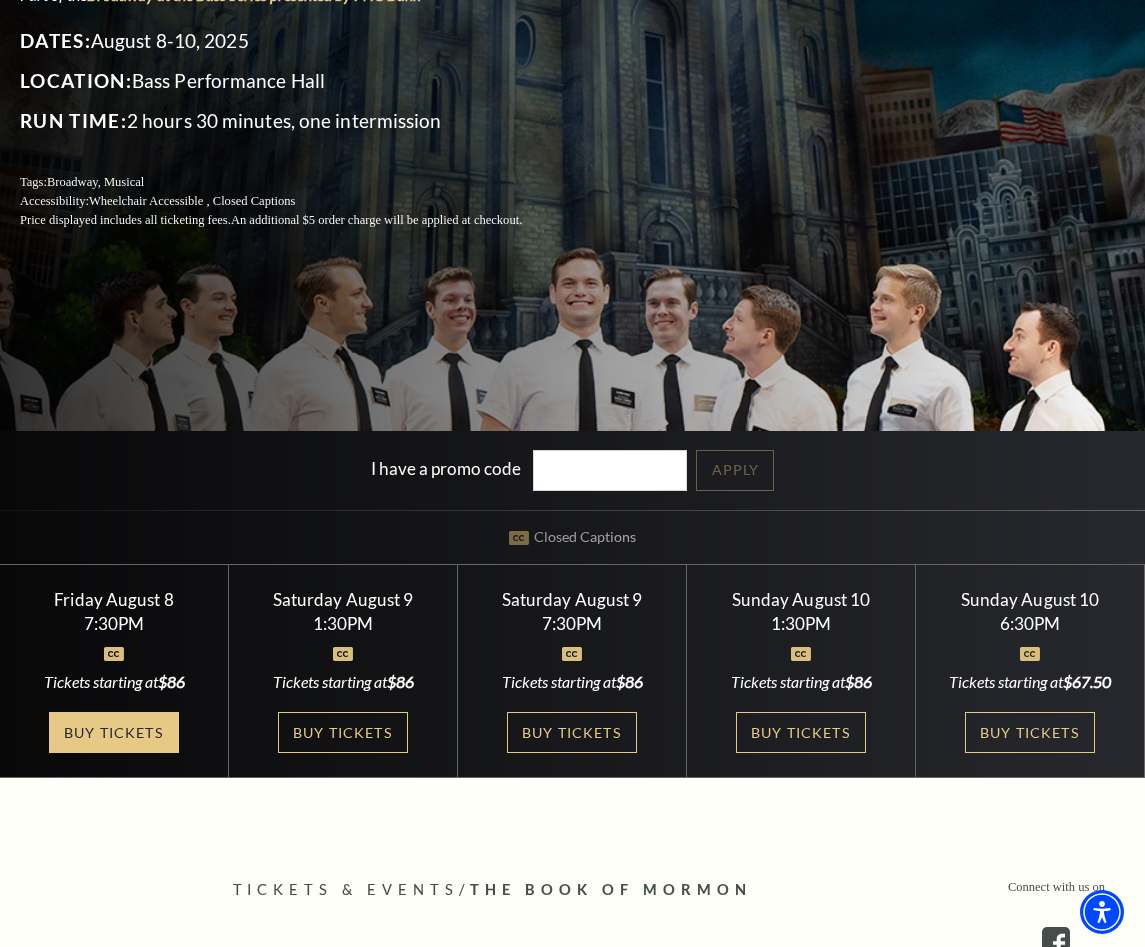 click on "Buy Tickets" at bounding box center [114, 732] 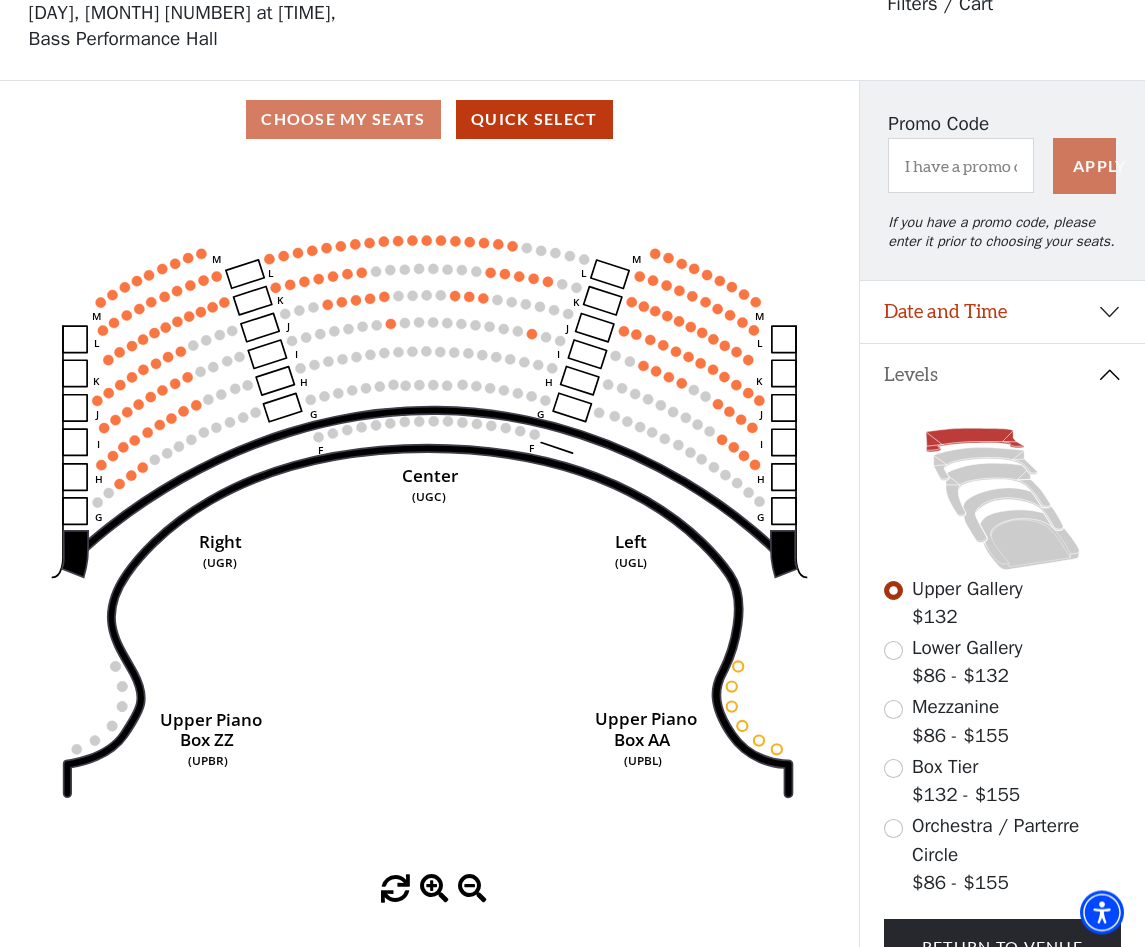 scroll, scrollTop: 93, scrollLeft: 0, axis: vertical 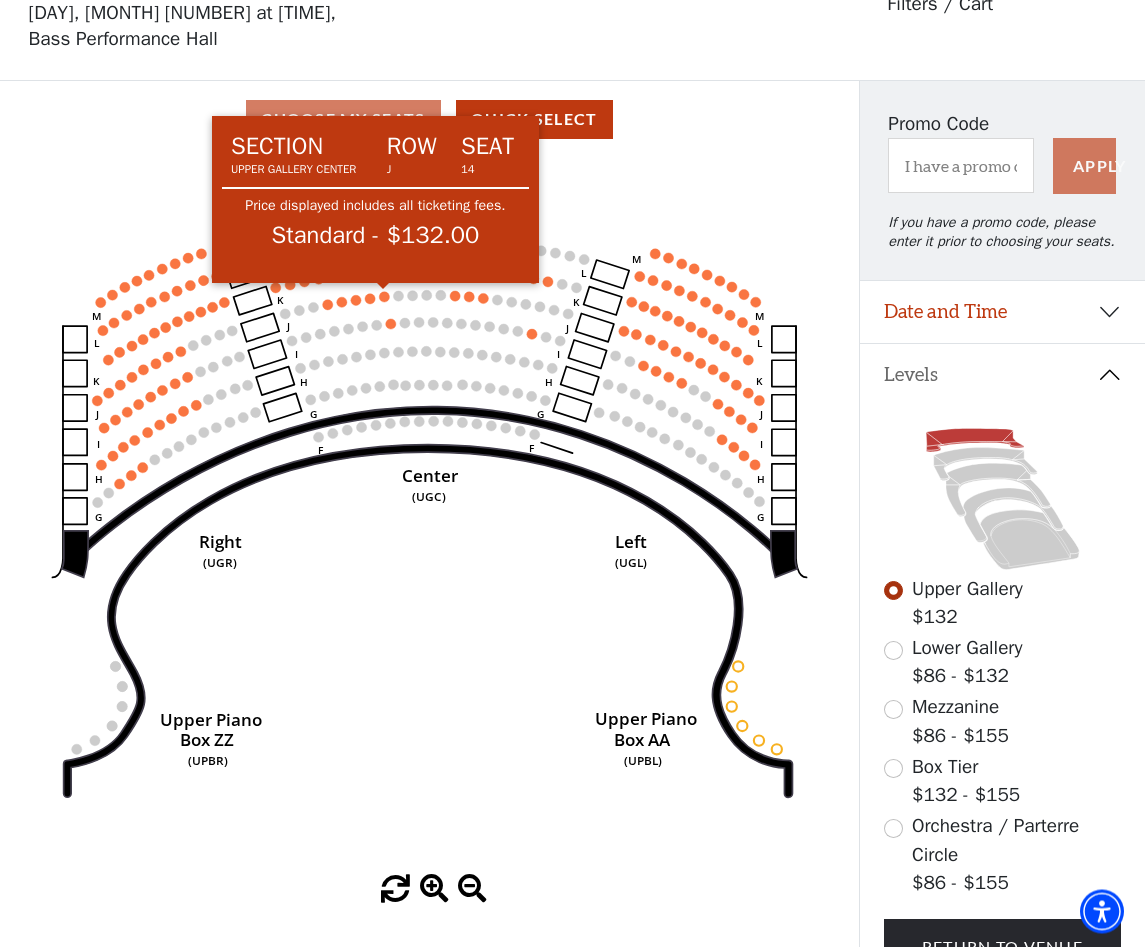 click 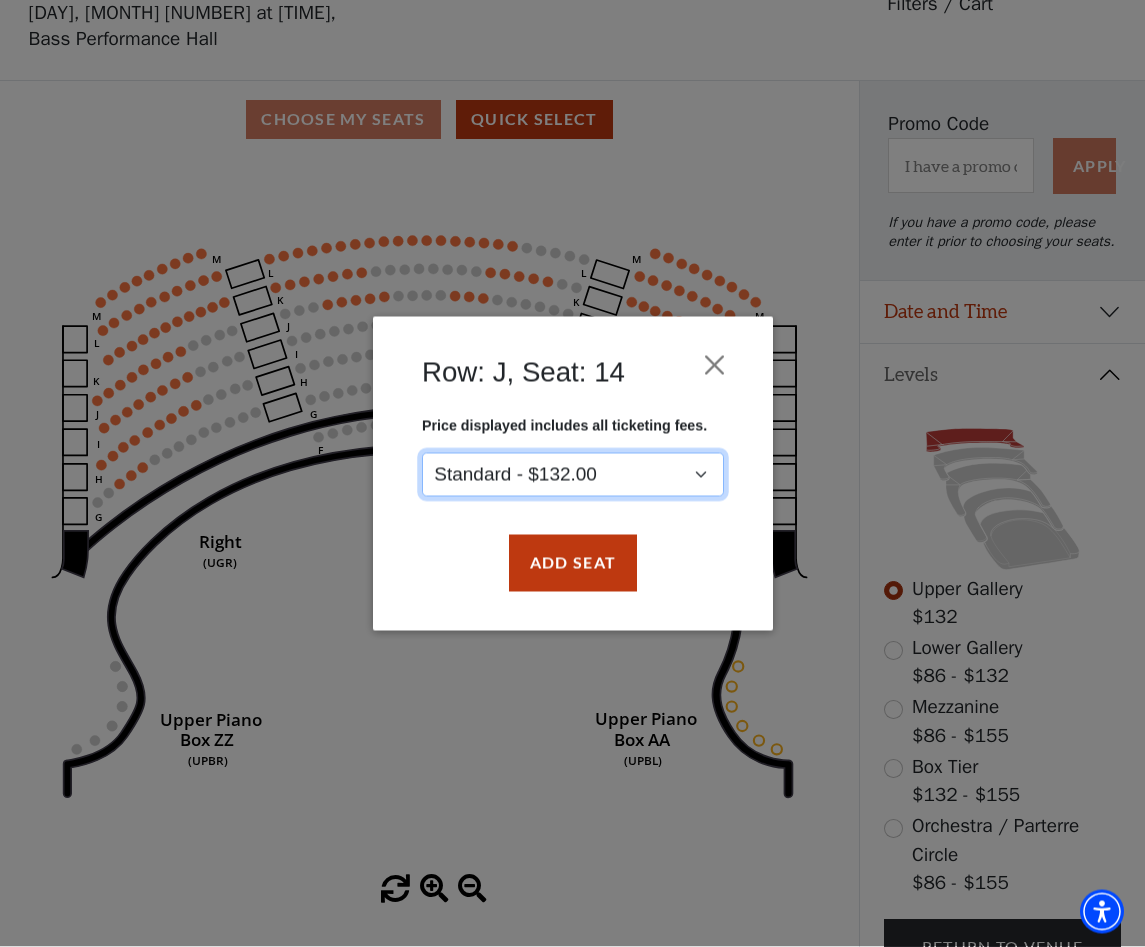 click on "Standard - $132.00" at bounding box center [573, 474] 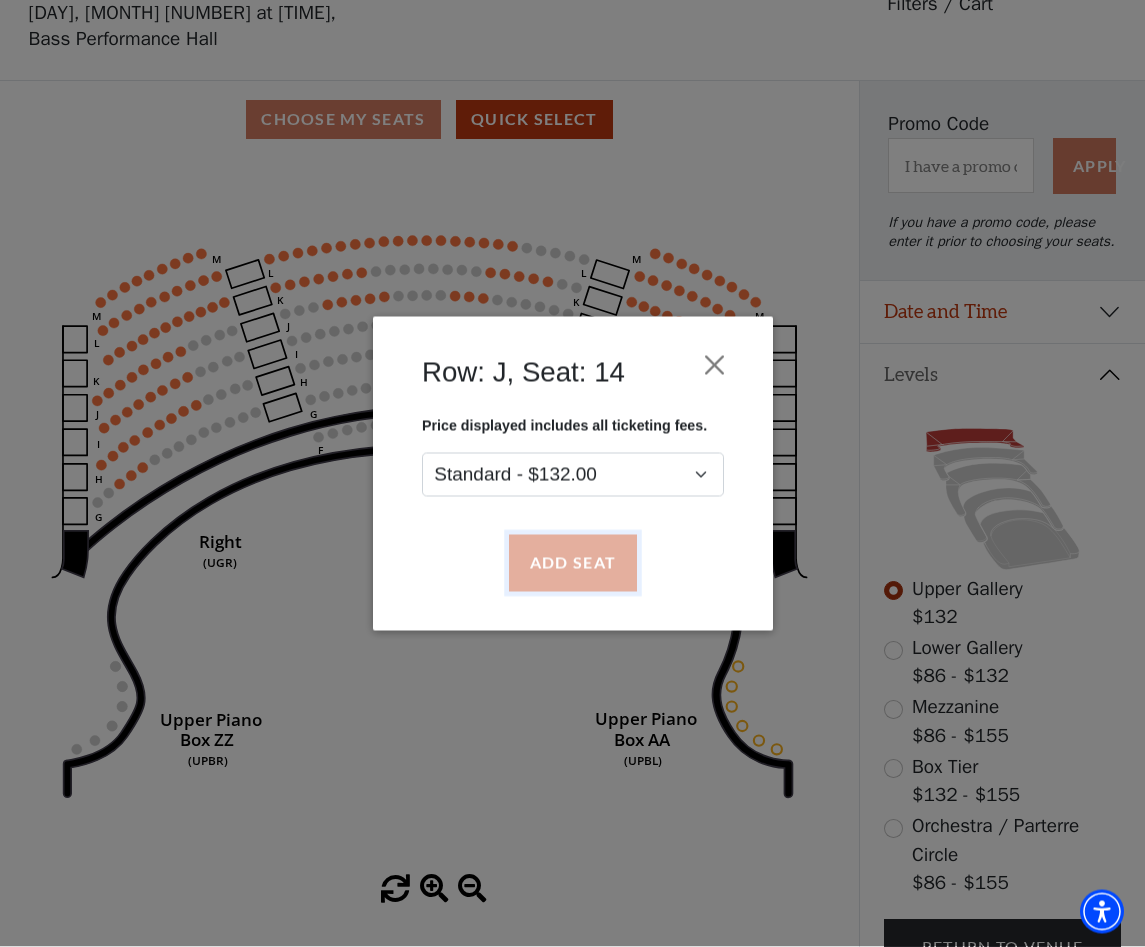 click on "Add Seat" at bounding box center [572, 563] 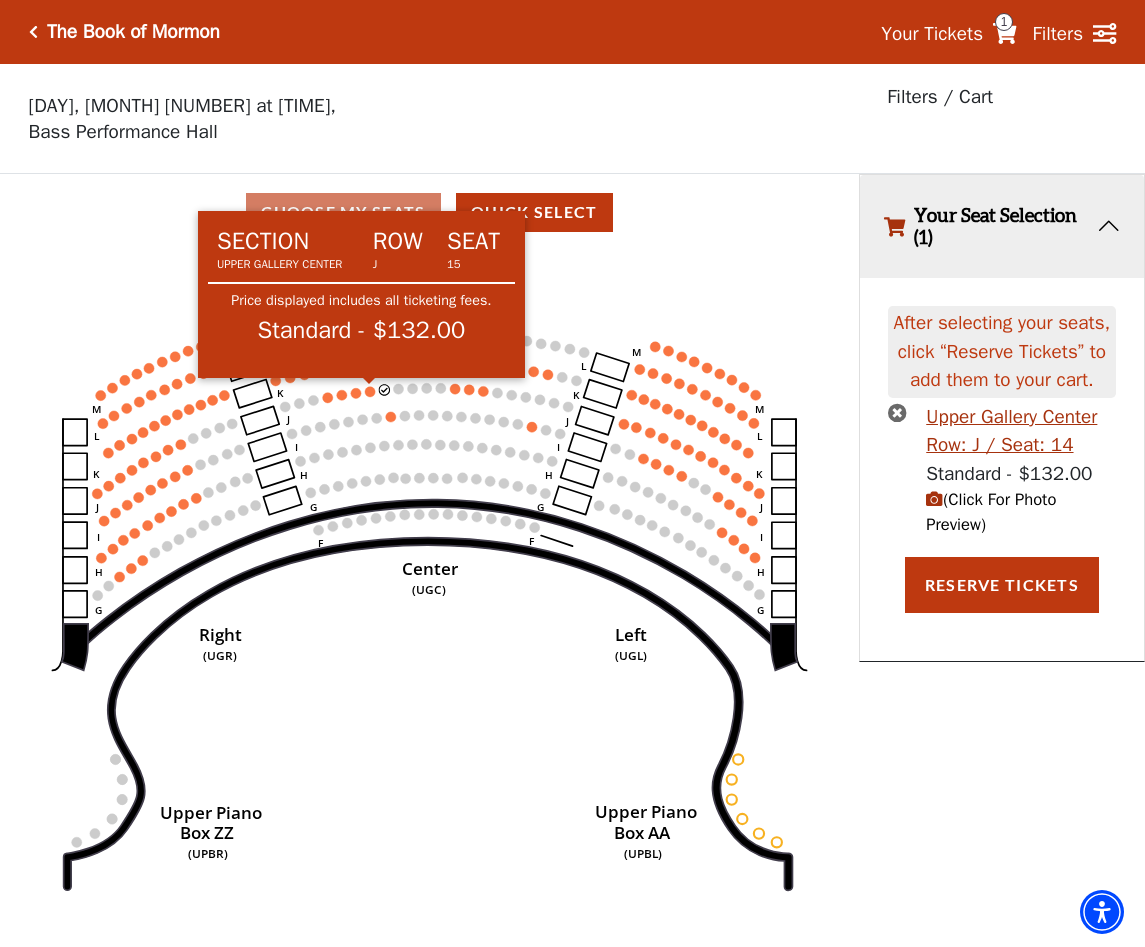 click 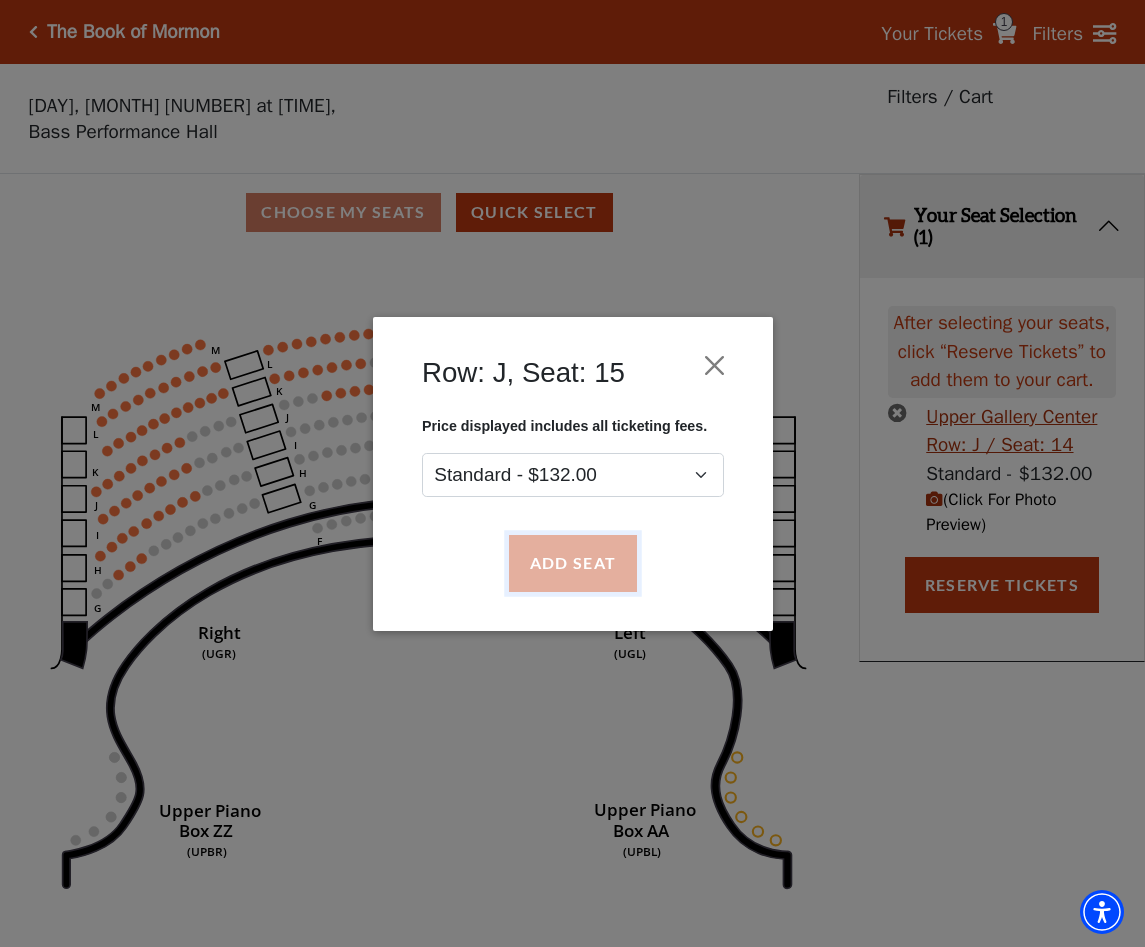 click on "Add Seat" at bounding box center (572, 563) 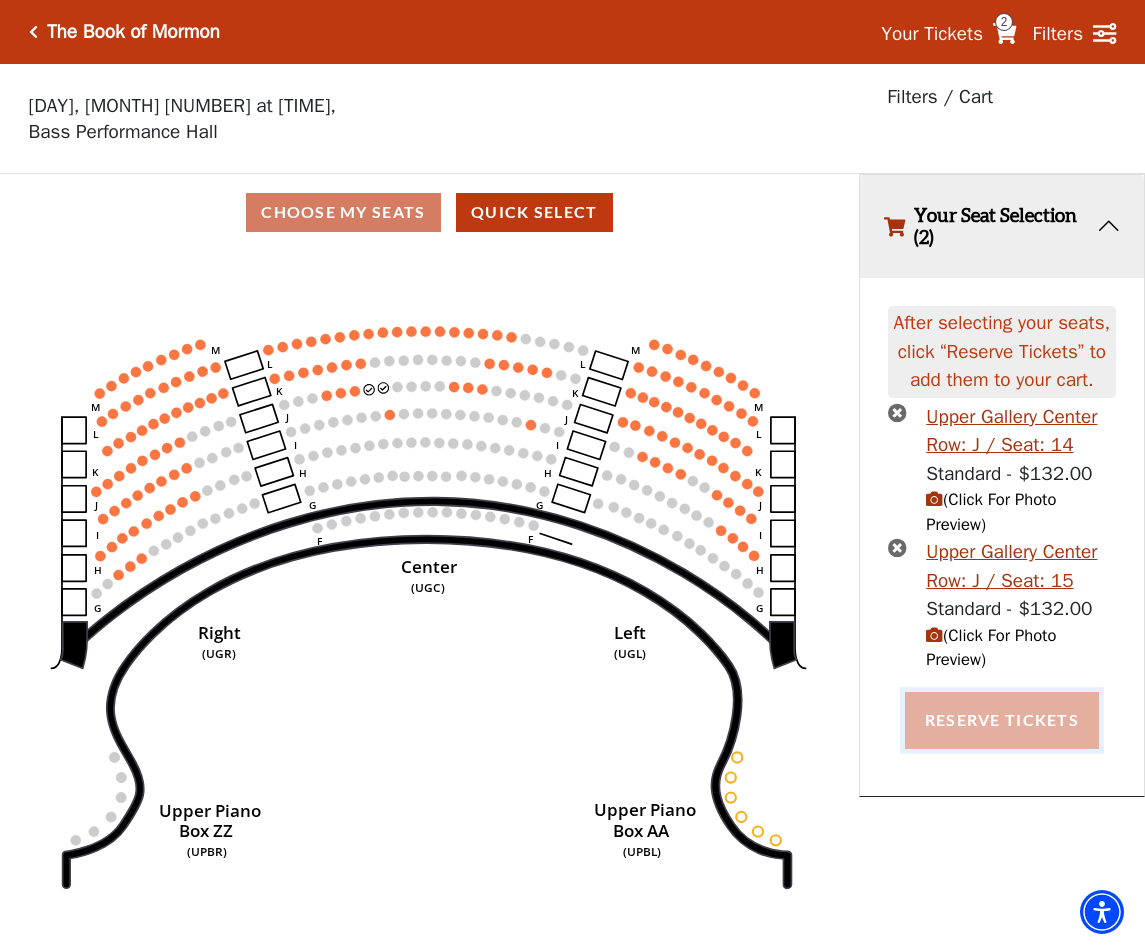 click on "Reserve Tickets" at bounding box center [1002, 720] 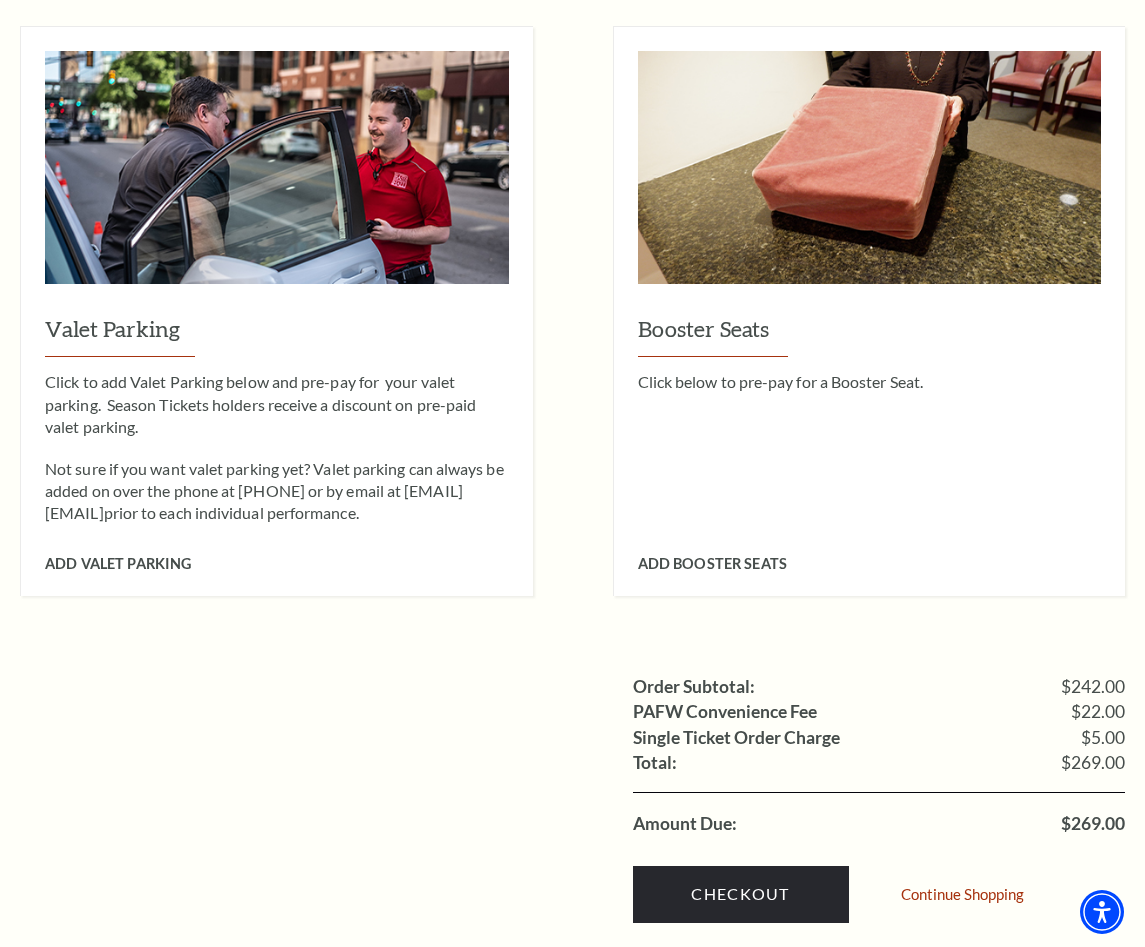 scroll, scrollTop: 1632, scrollLeft: 0, axis: vertical 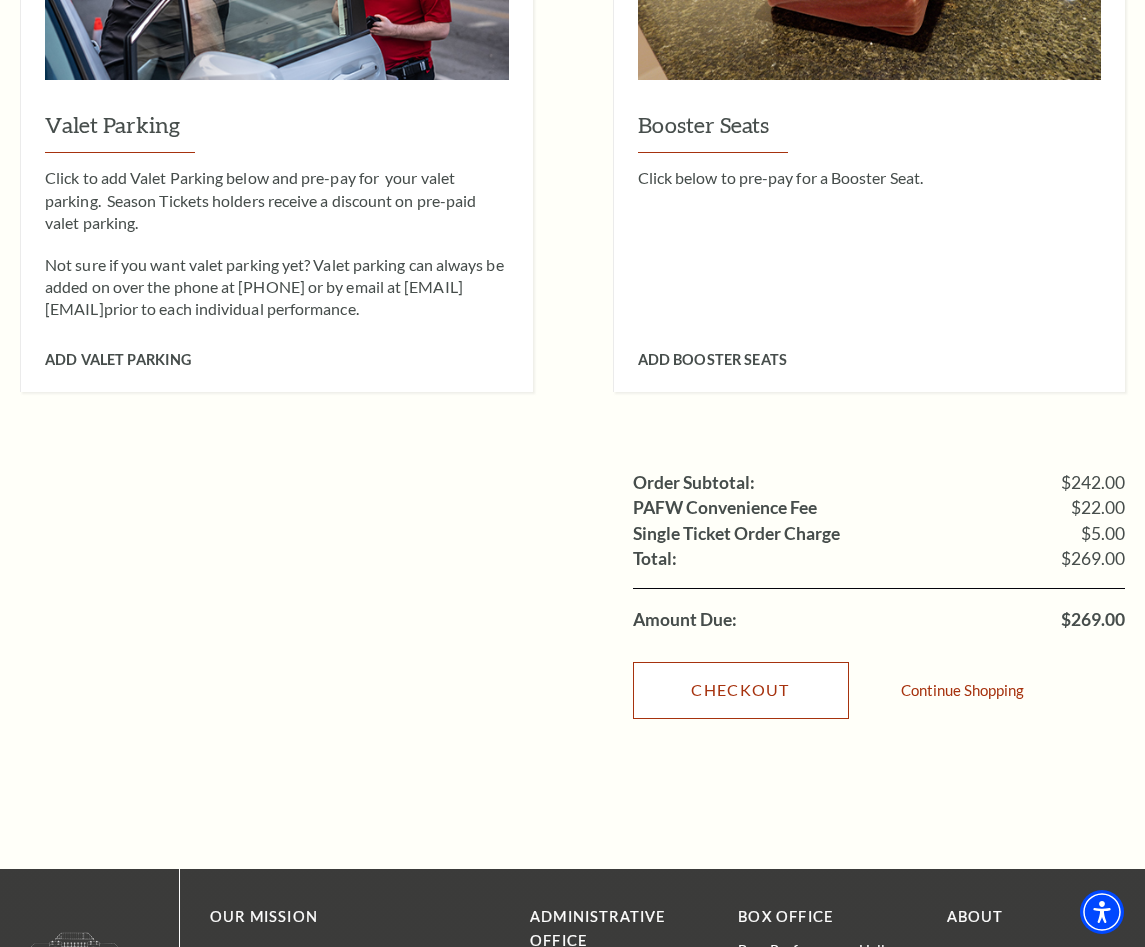 click on "Checkout" at bounding box center [741, 690] 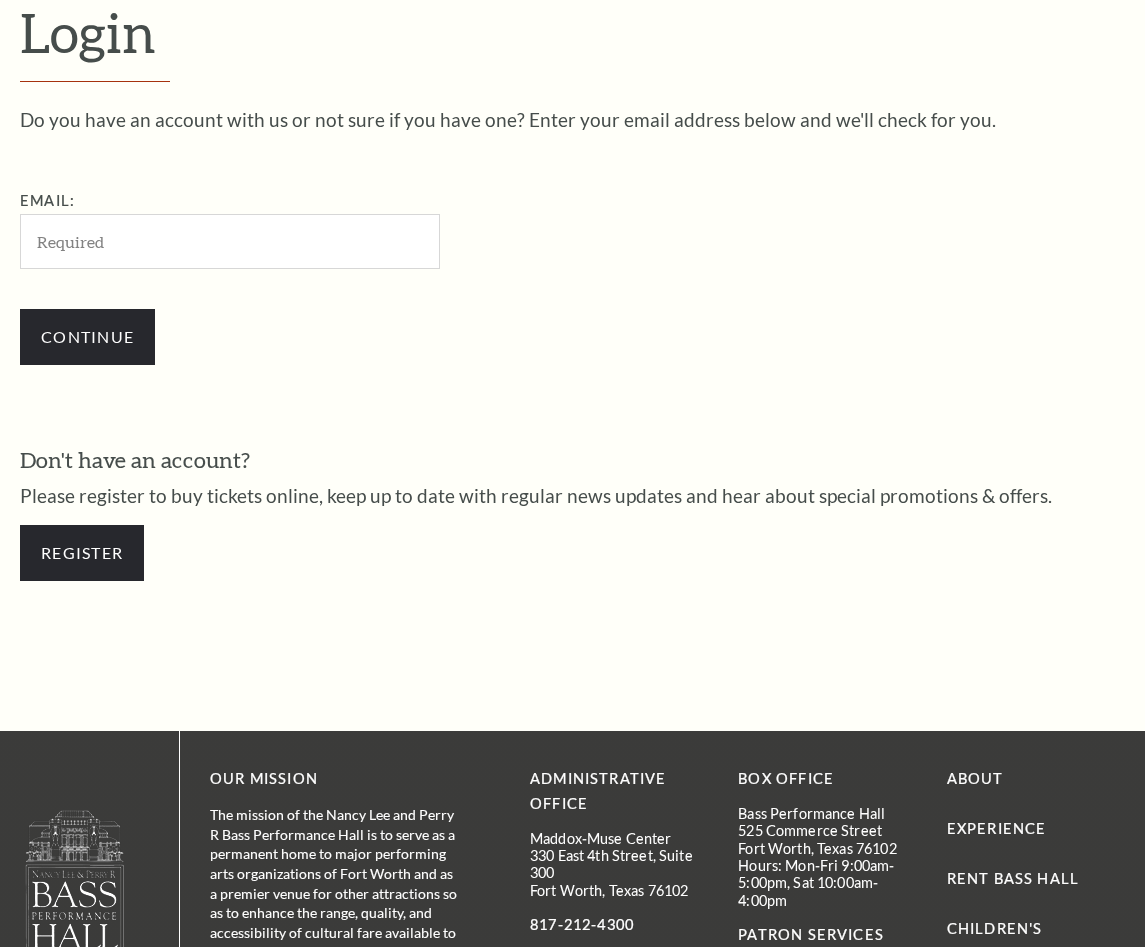 scroll, scrollTop: 508, scrollLeft: 0, axis: vertical 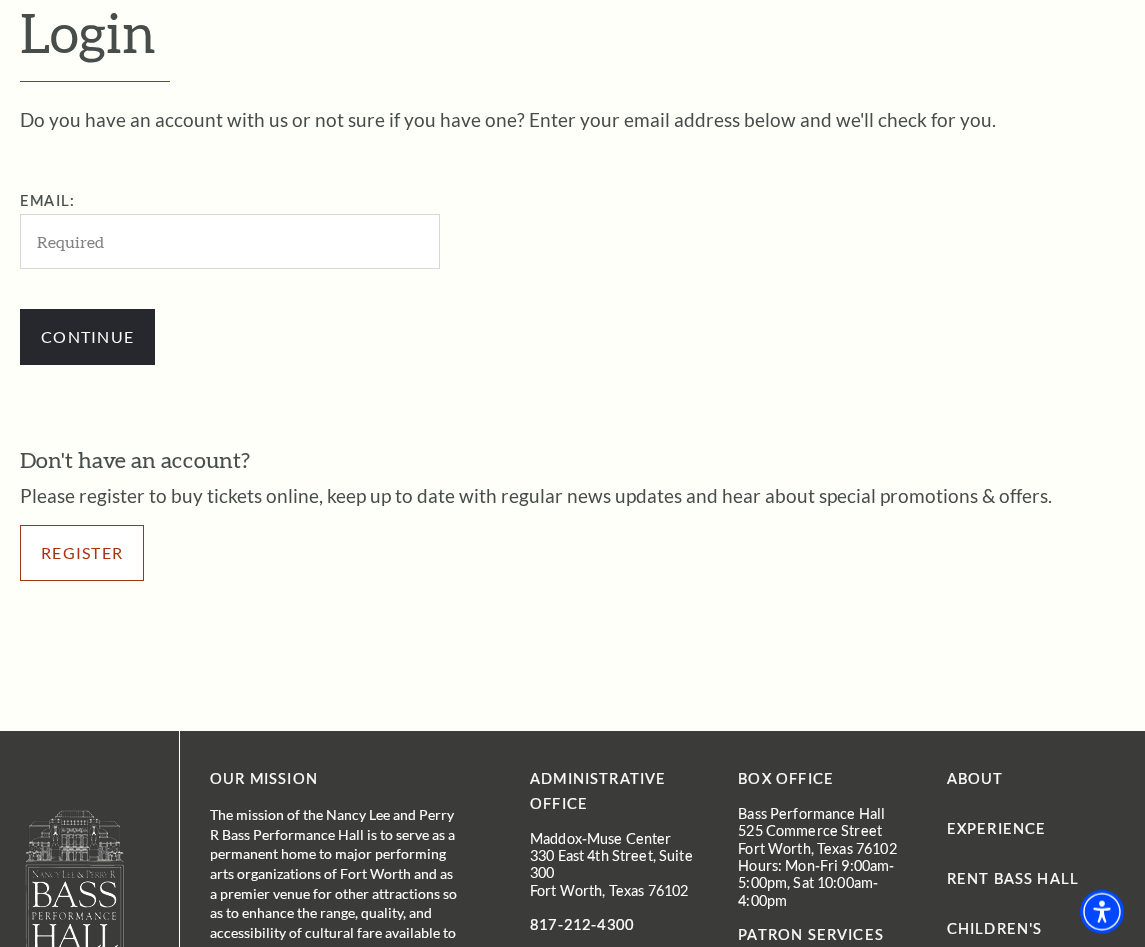 click on "Register" at bounding box center [82, 553] 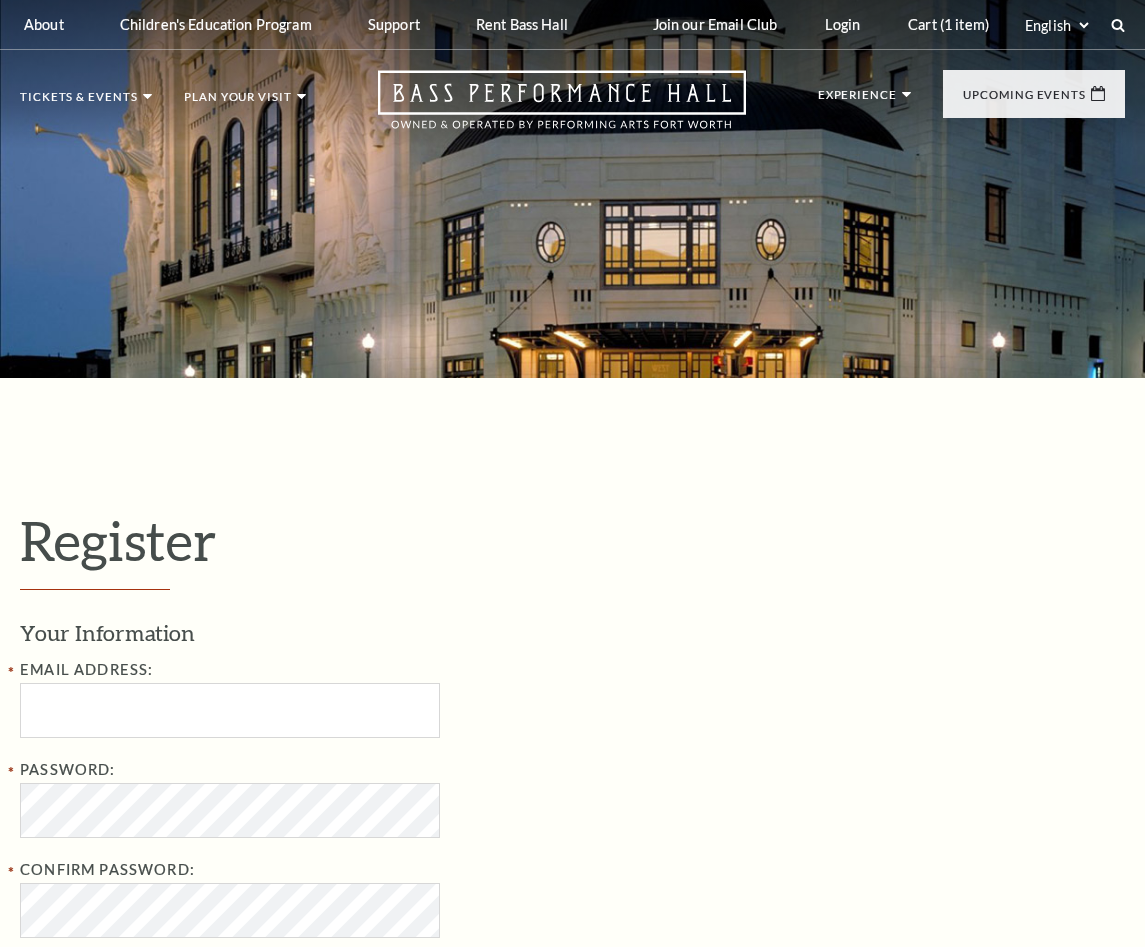 select on "1" 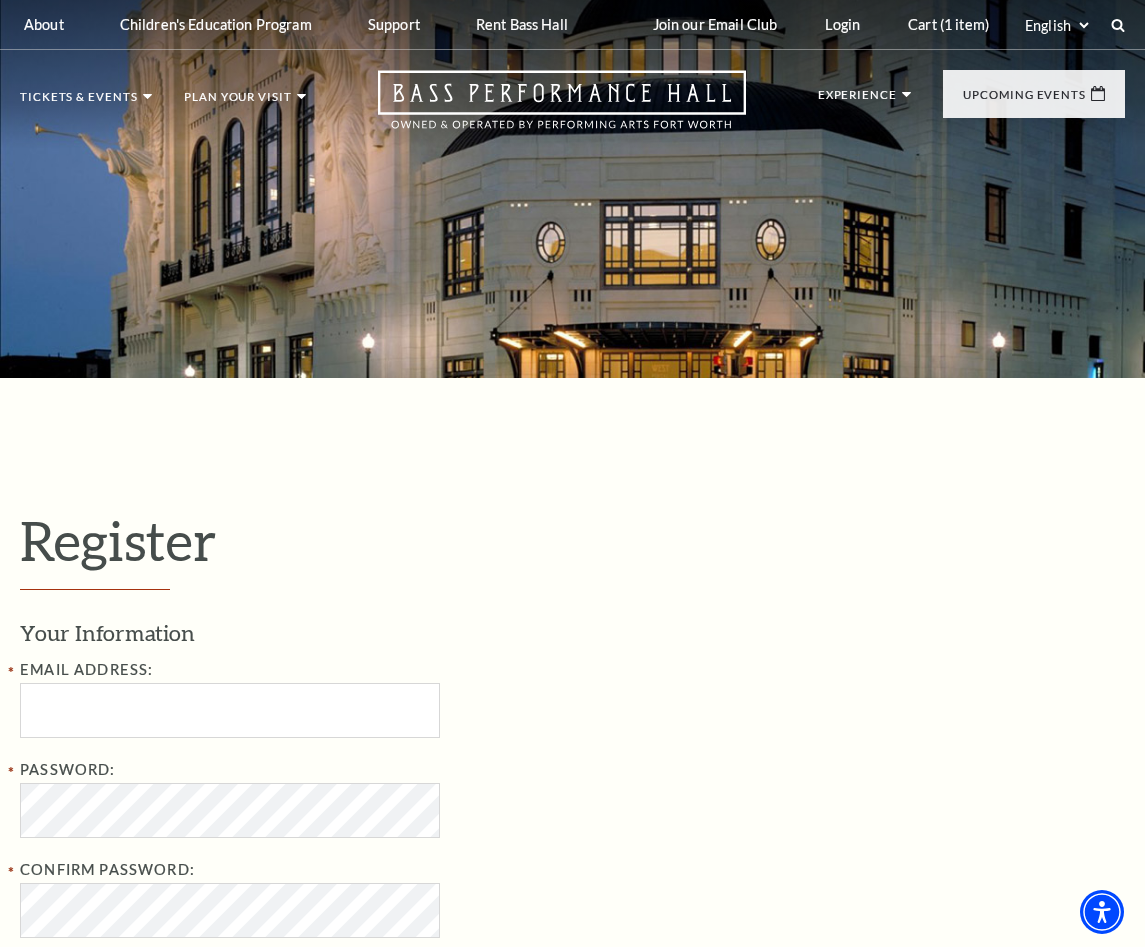 scroll, scrollTop: 204, scrollLeft: 0, axis: vertical 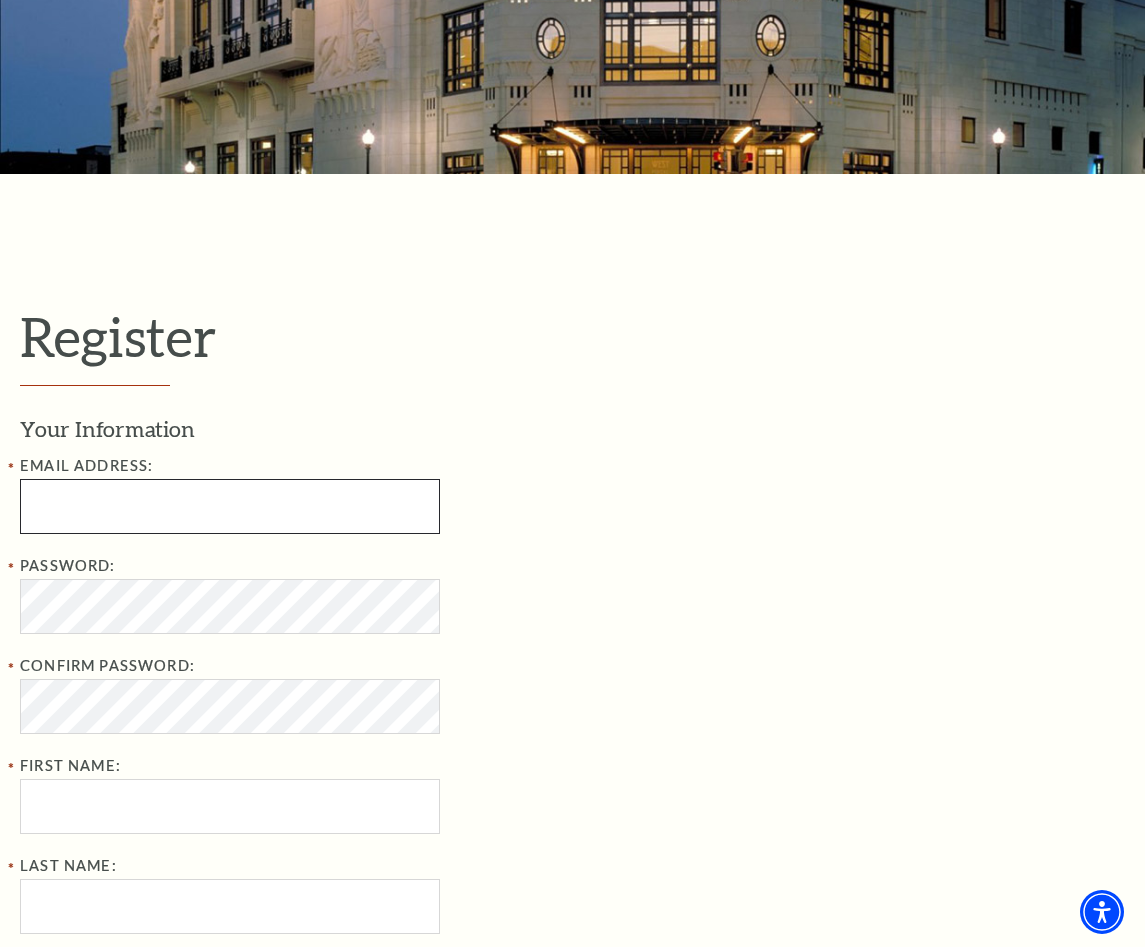 click at bounding box center (230, 506) 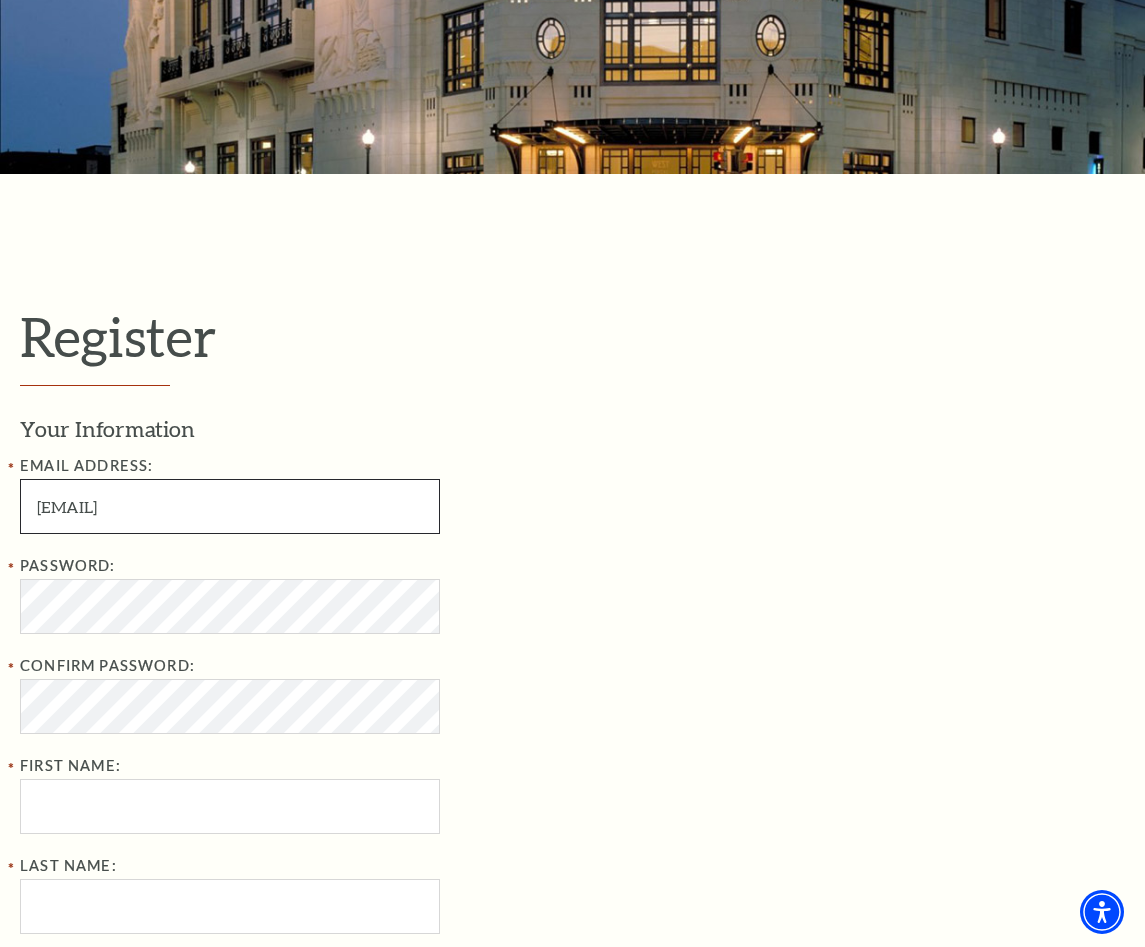 type on "[EMAIL]" 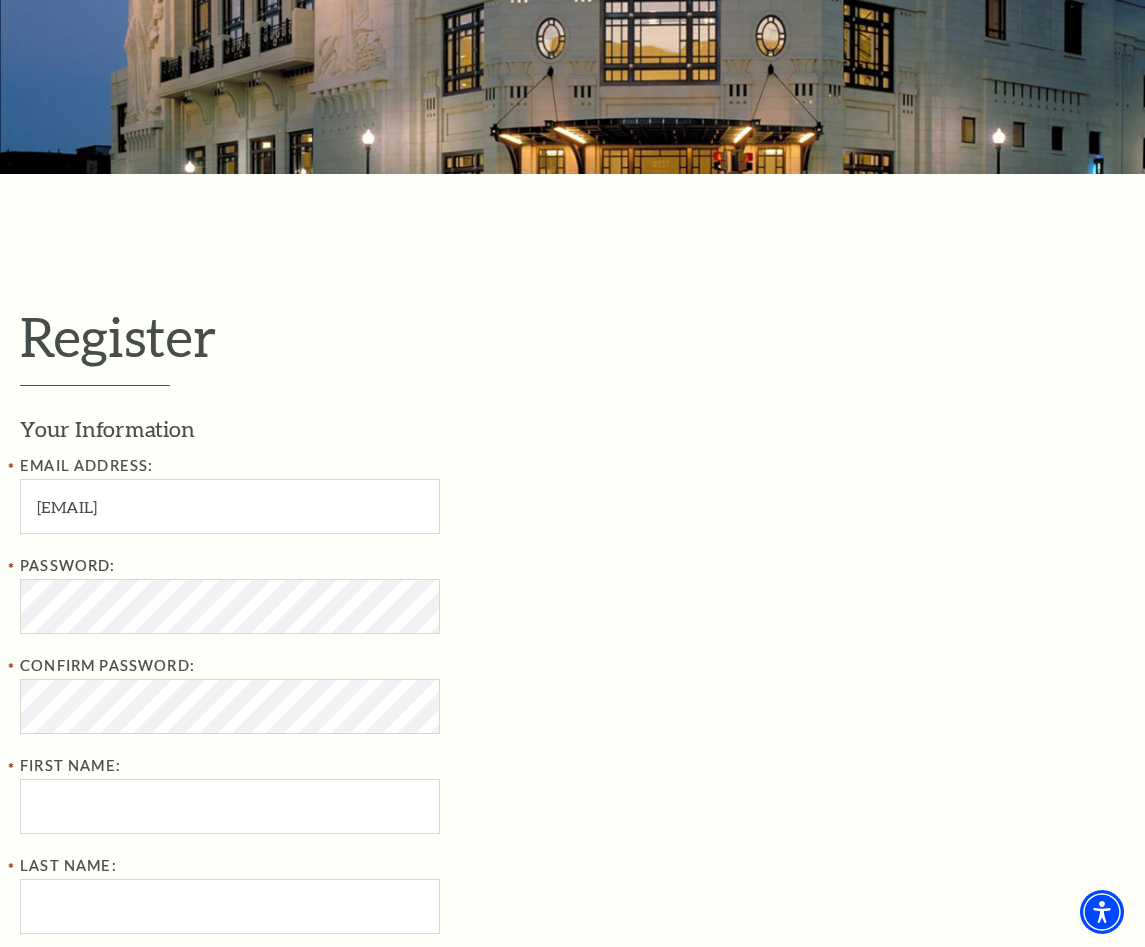 click on "Your Information
Email Address:   jasmine.craneham@mail.com     Password:       Confirm Password:       First Name:       Last Name:       Phone" at bounding box center [572, 724] 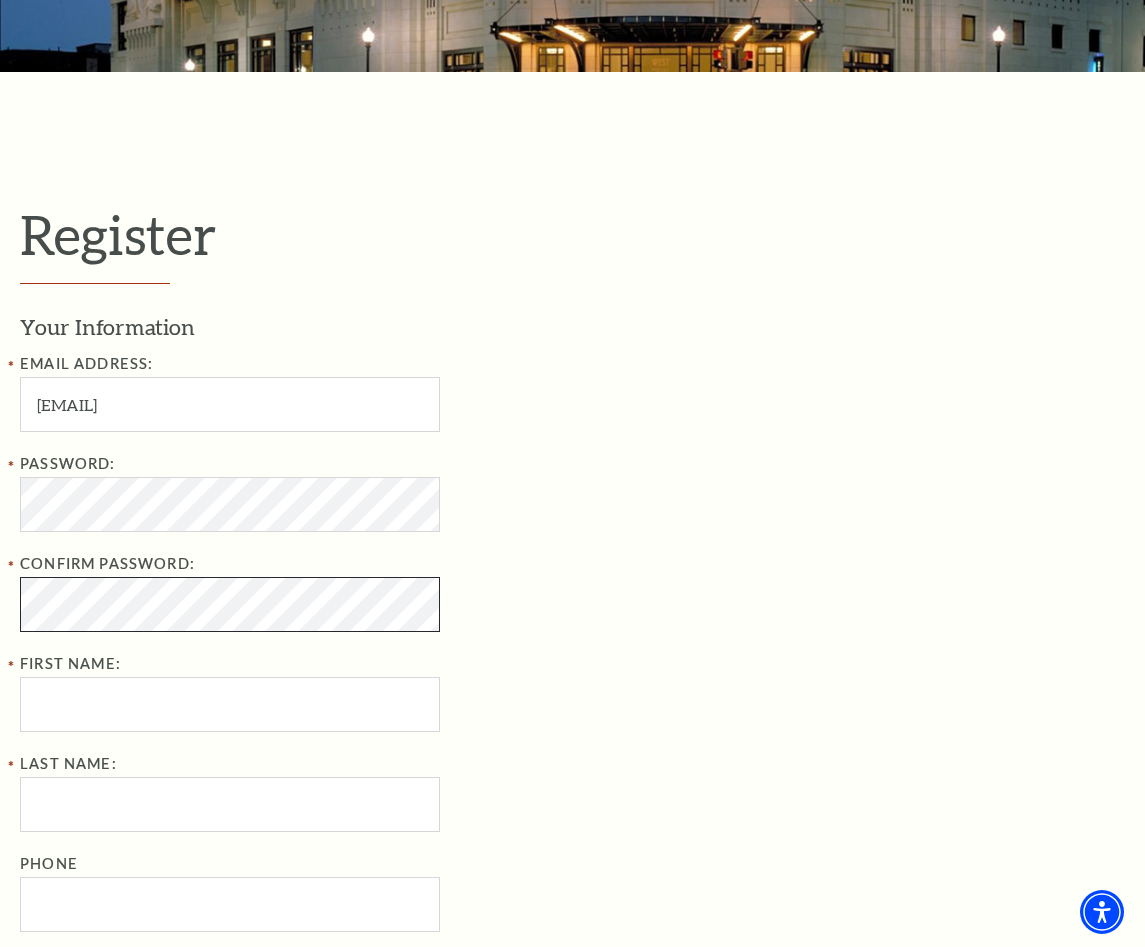scroll, scrollTop: 408, scrollLeft: 0, axis: vertical 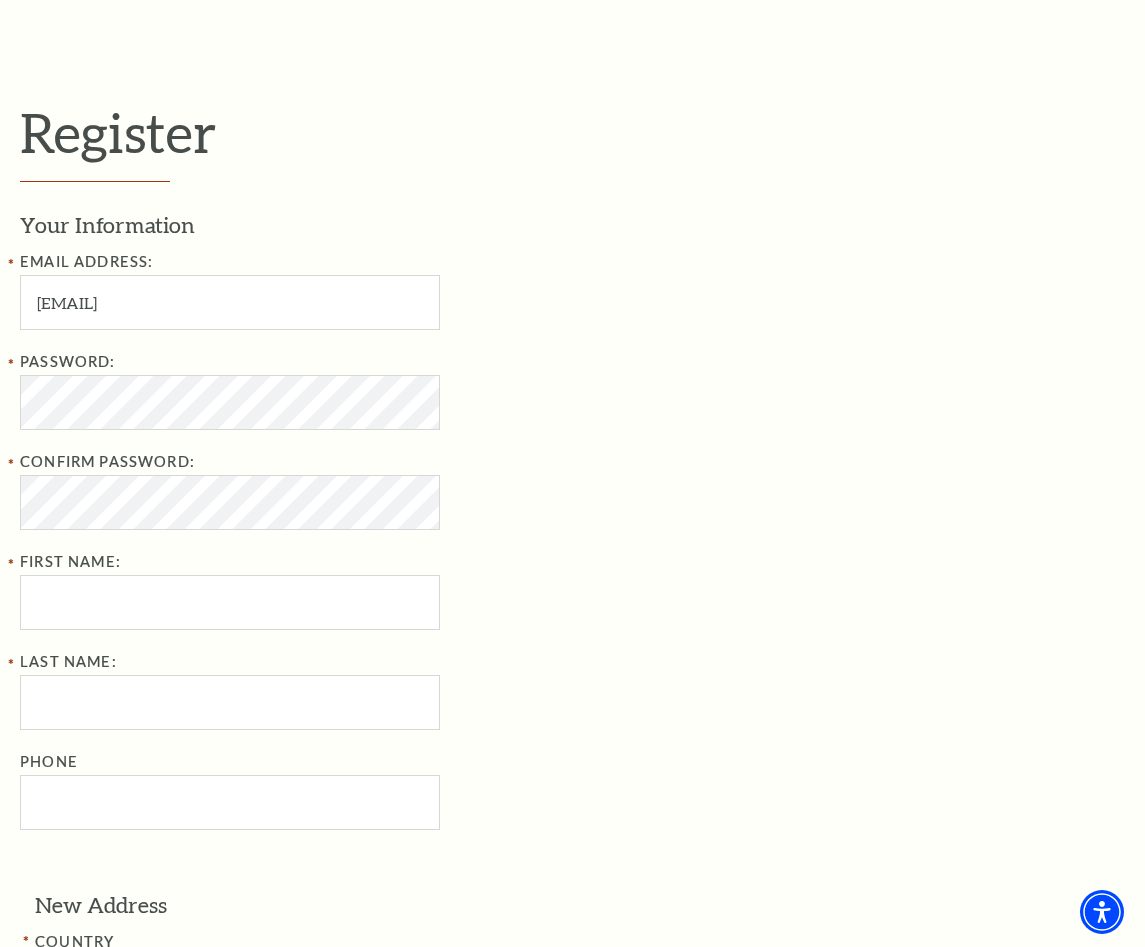 click on "Password:       Confirm Password:       First Name:" at bounding box center [345, 490] 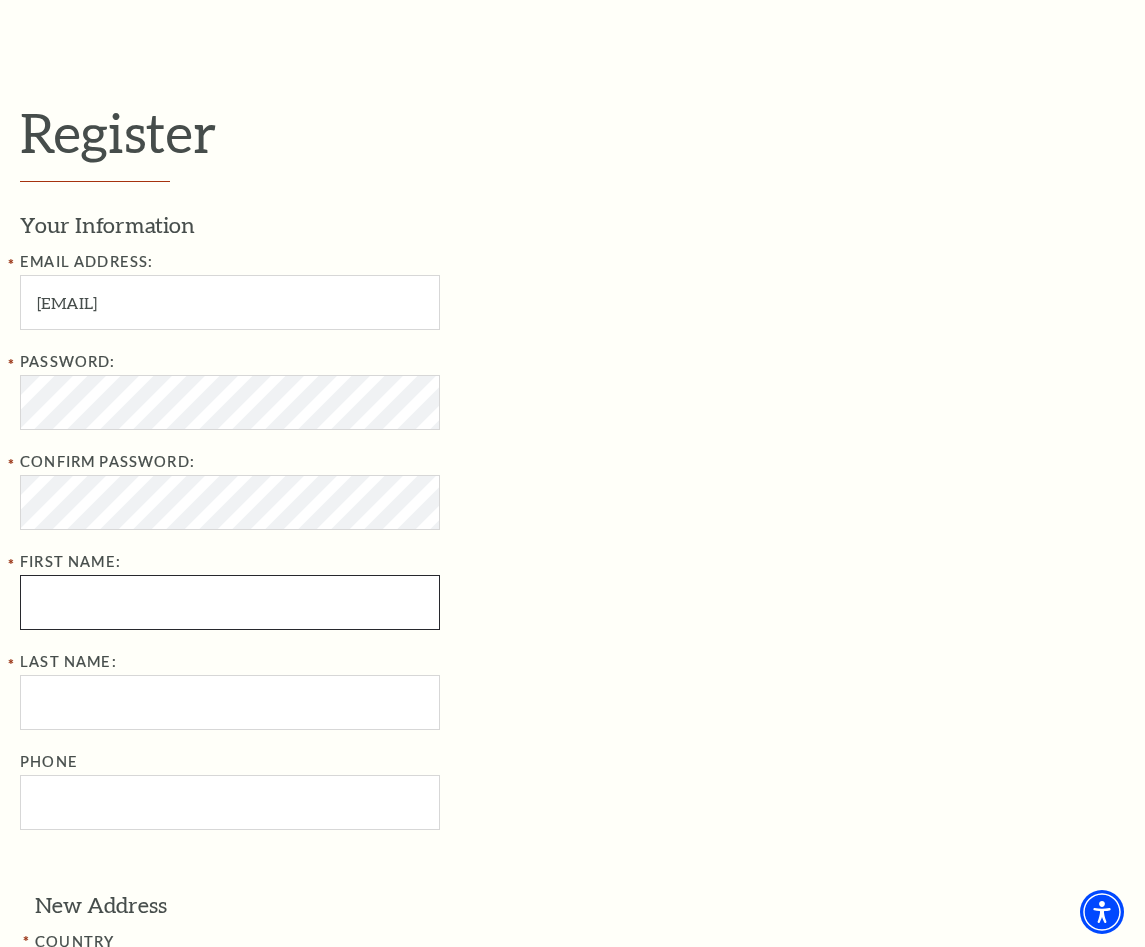 click on "First Name:" at bounding box center [230, 602] 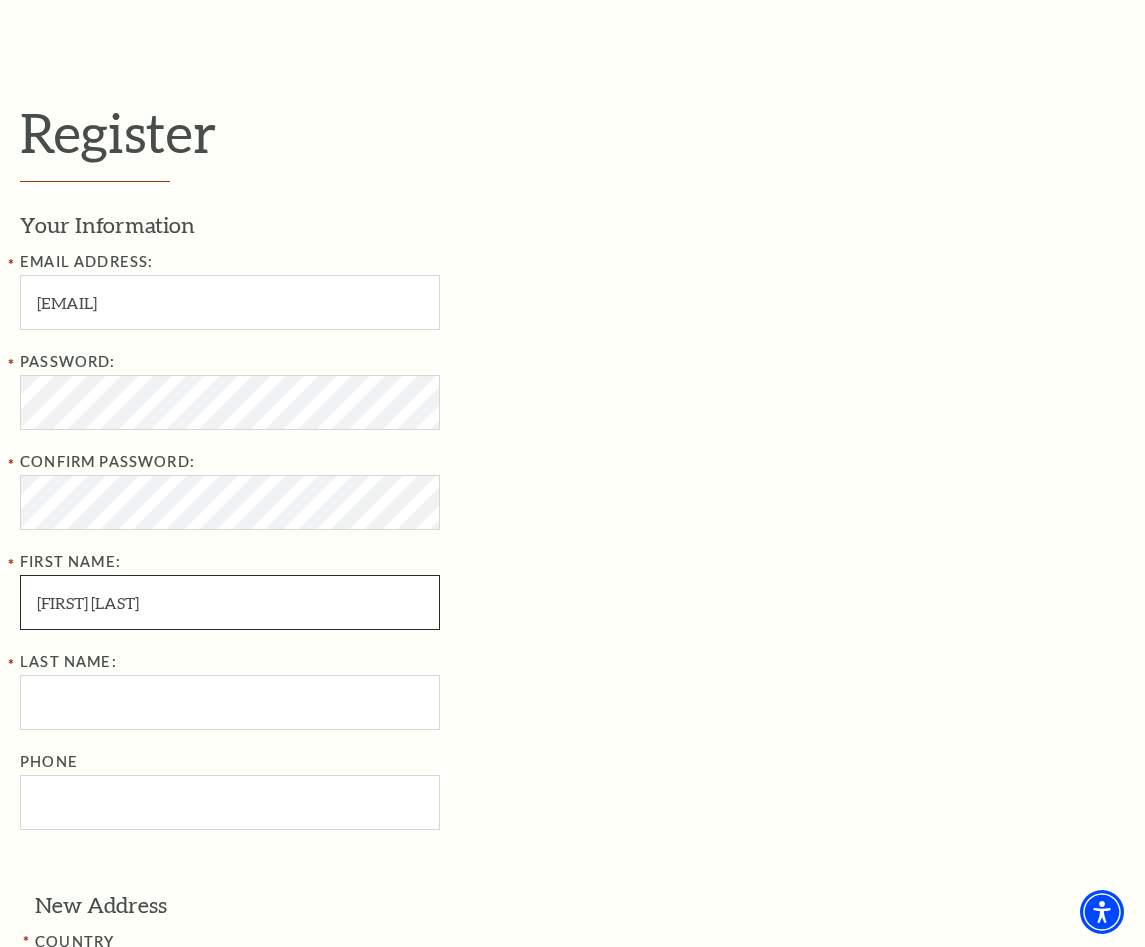 click on "[FIRST] [LAST]" at bounding box center (230, 602) 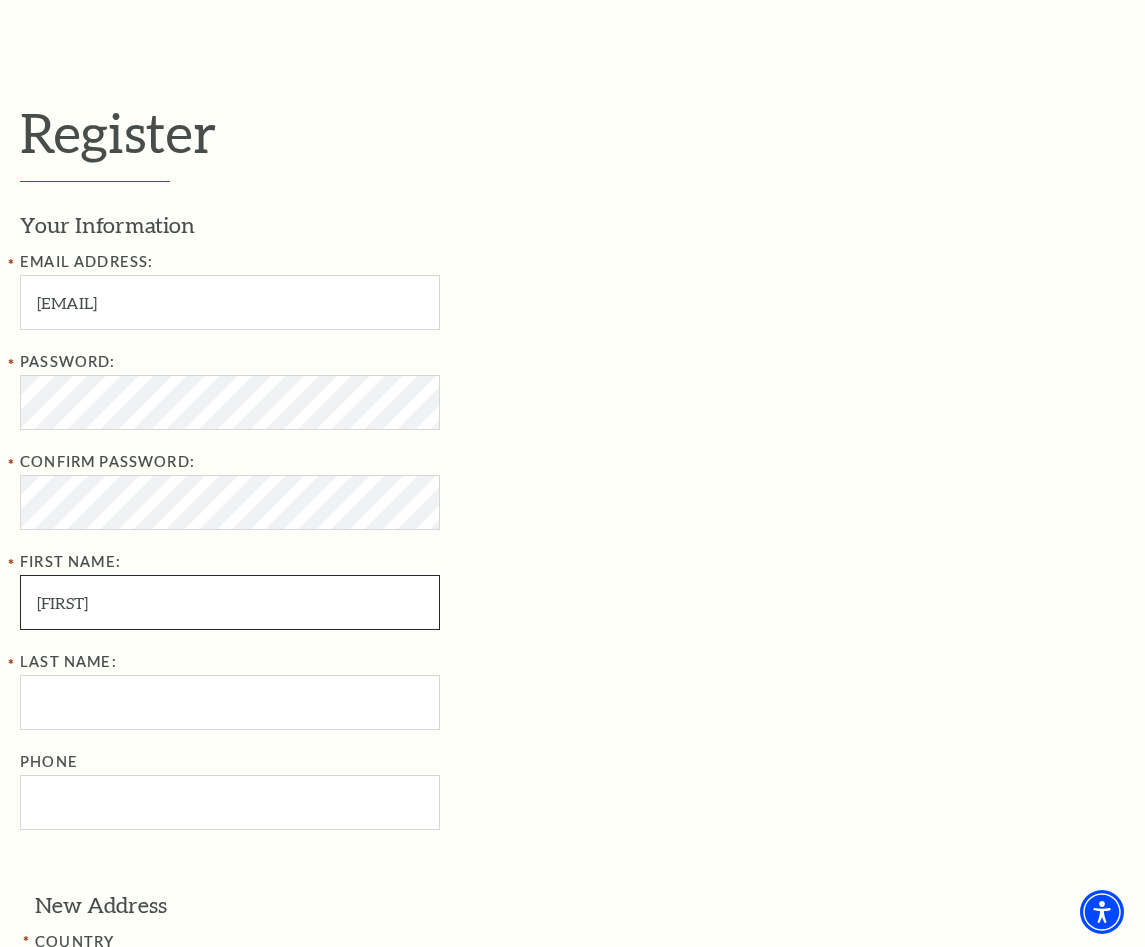 type on "Jasmine" 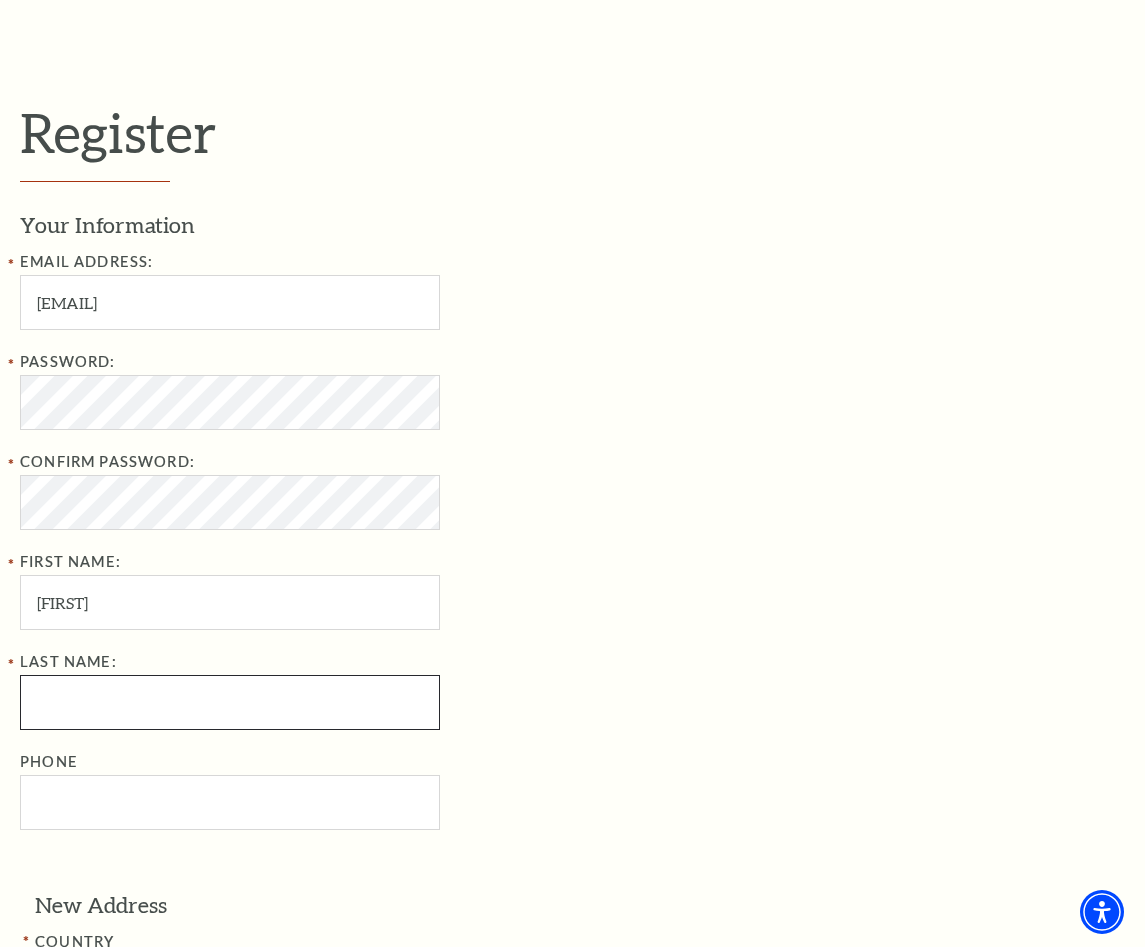 click on "Last Name:" at bounding box center (230, 702) 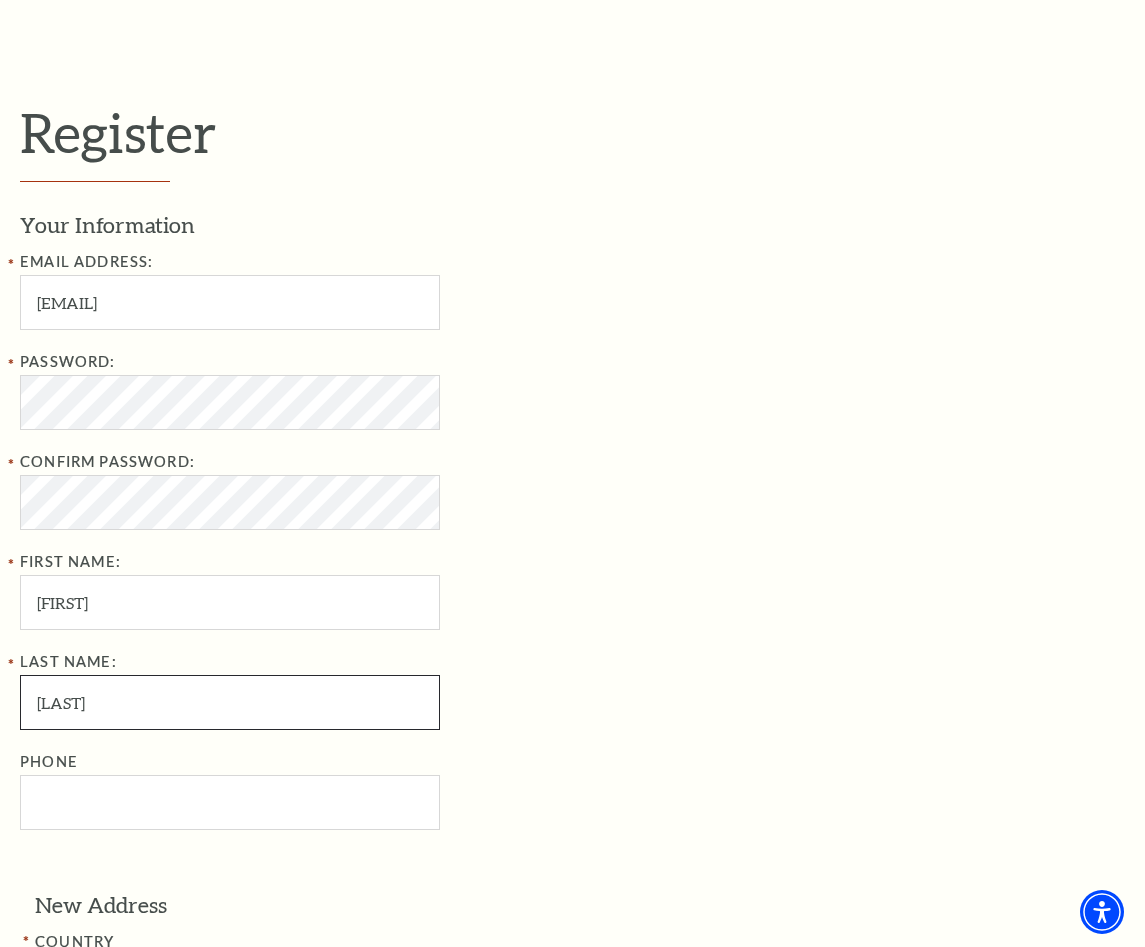 type on "Craneham" 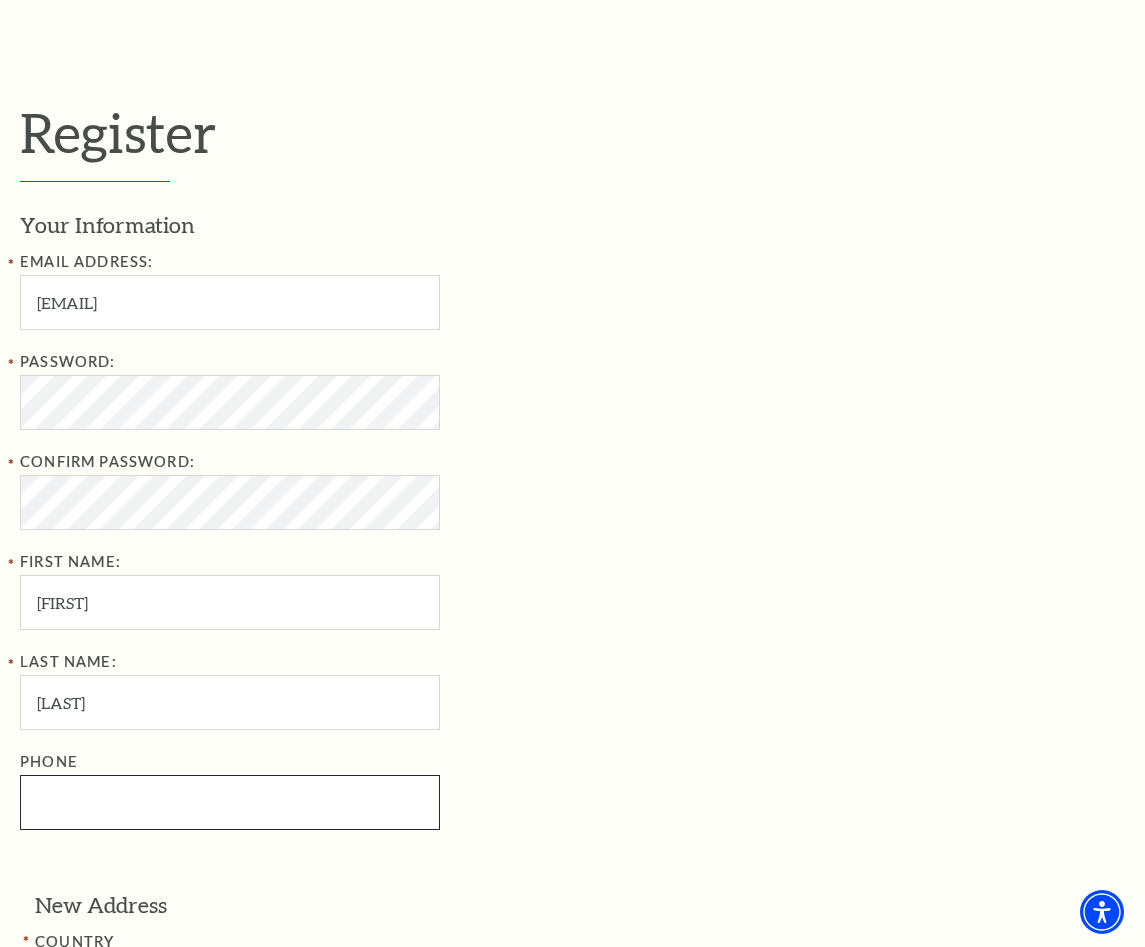 click on "Phone" at bounding box center [230, 802] 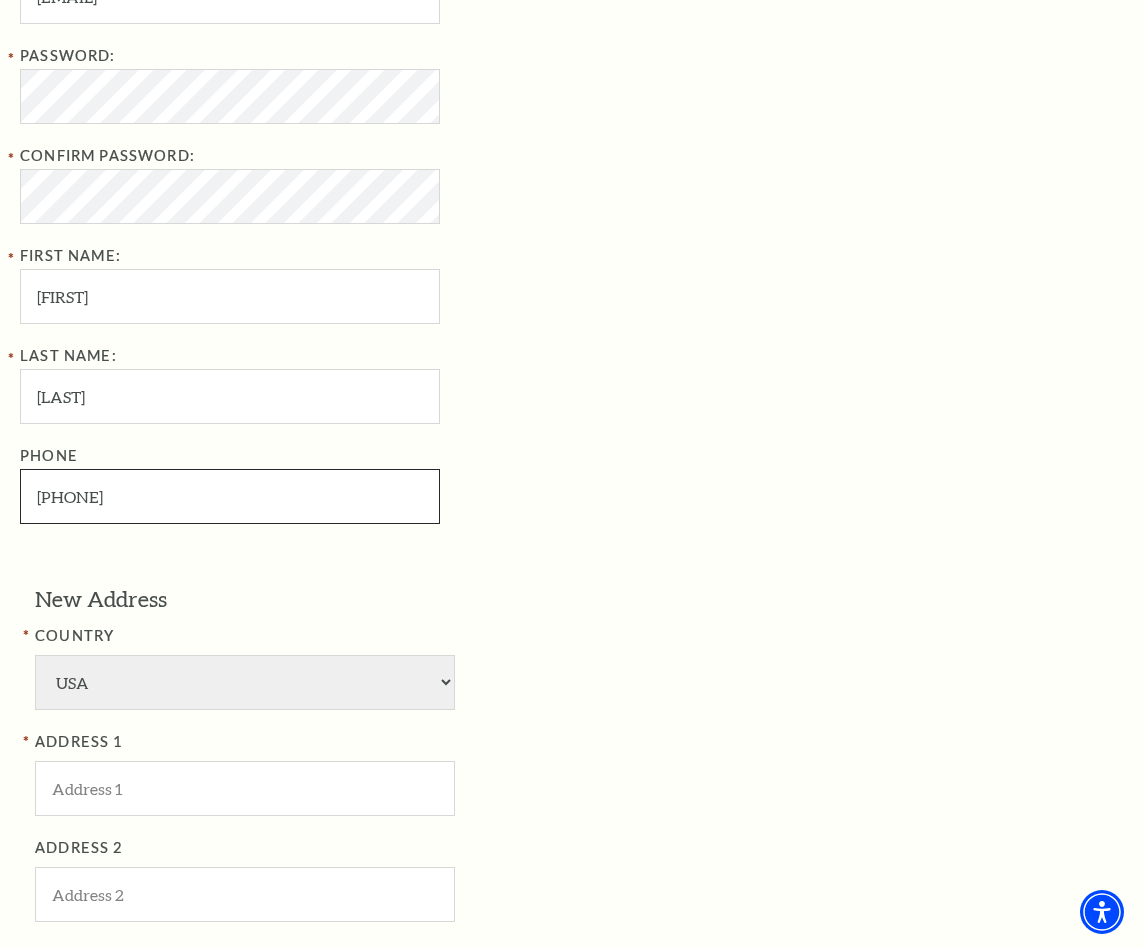 scroll, scrollTop: 918, scrollLeft: 0, axis: vertical 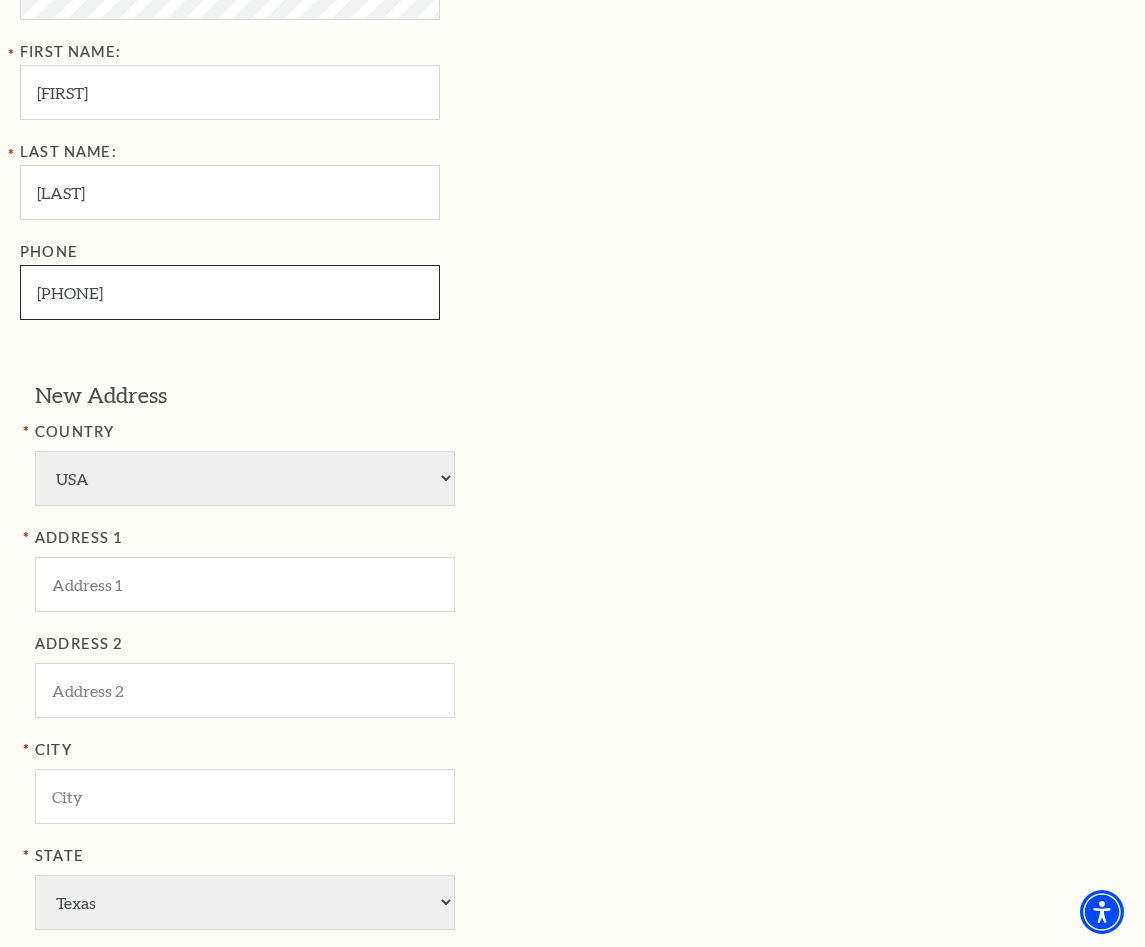 type on "682-370-2187" 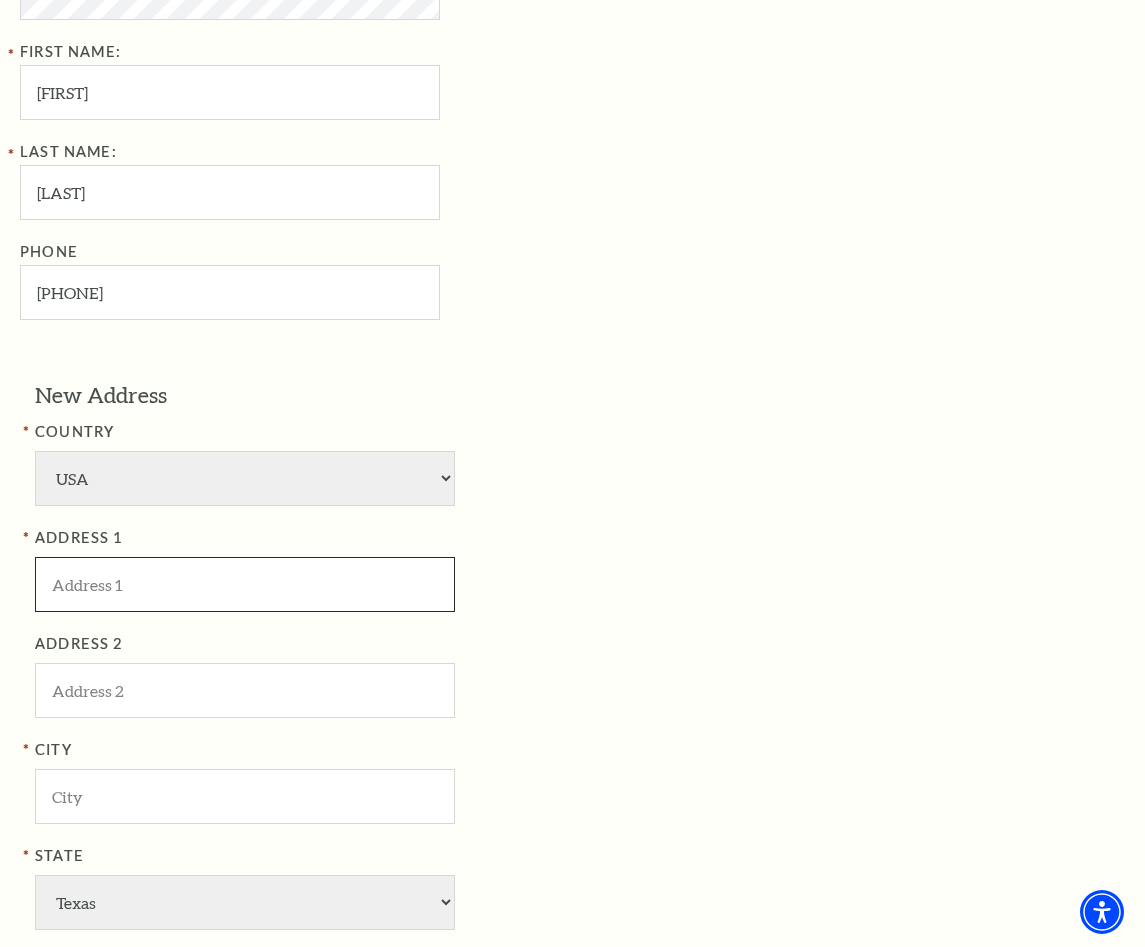 click at bounding box center (245, 584) 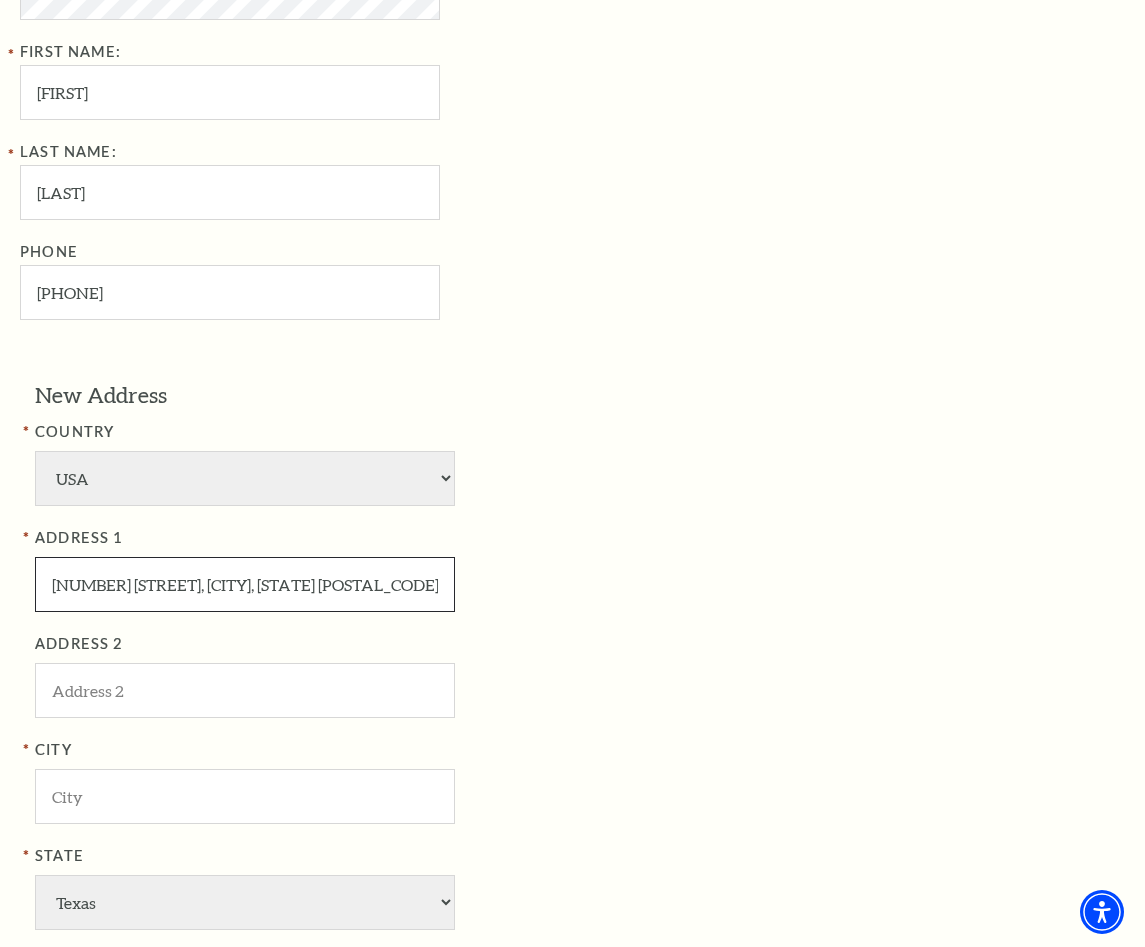 click on "502 Ivanhoe St, San Antonio, TX 78228" at bounding box center [245, 584] 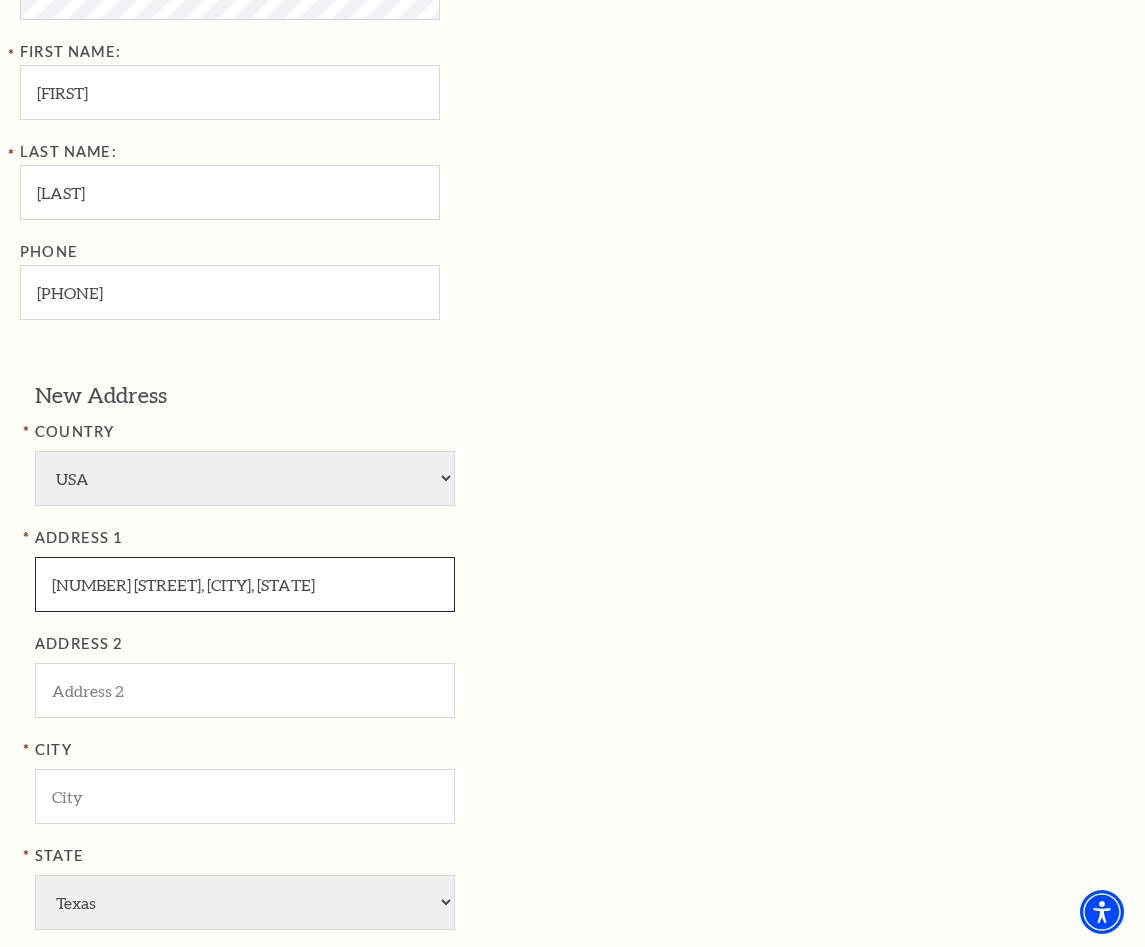 scroll, scrollTop: 1224, scrollLeft: 0, axis: vertical 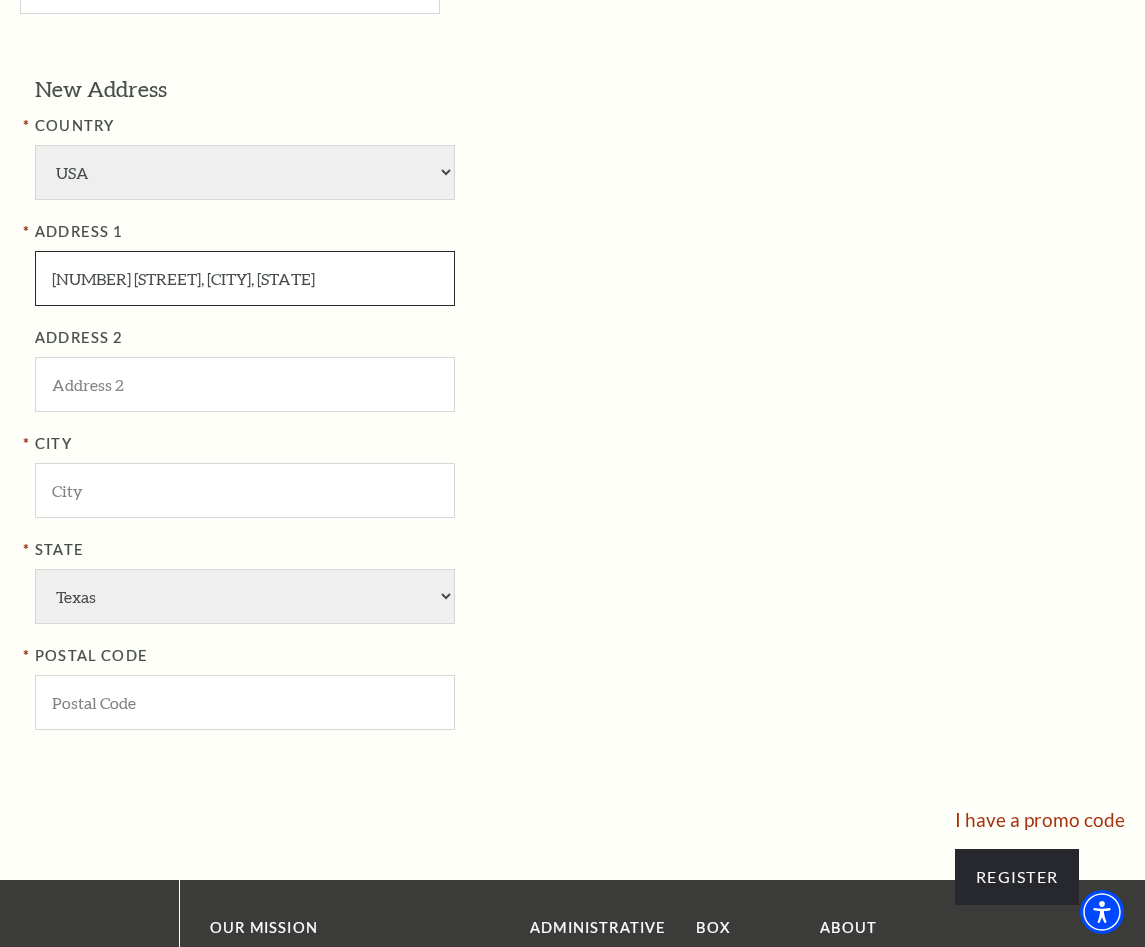 type on "502 Ivanhoe St, San Antonio, TX" 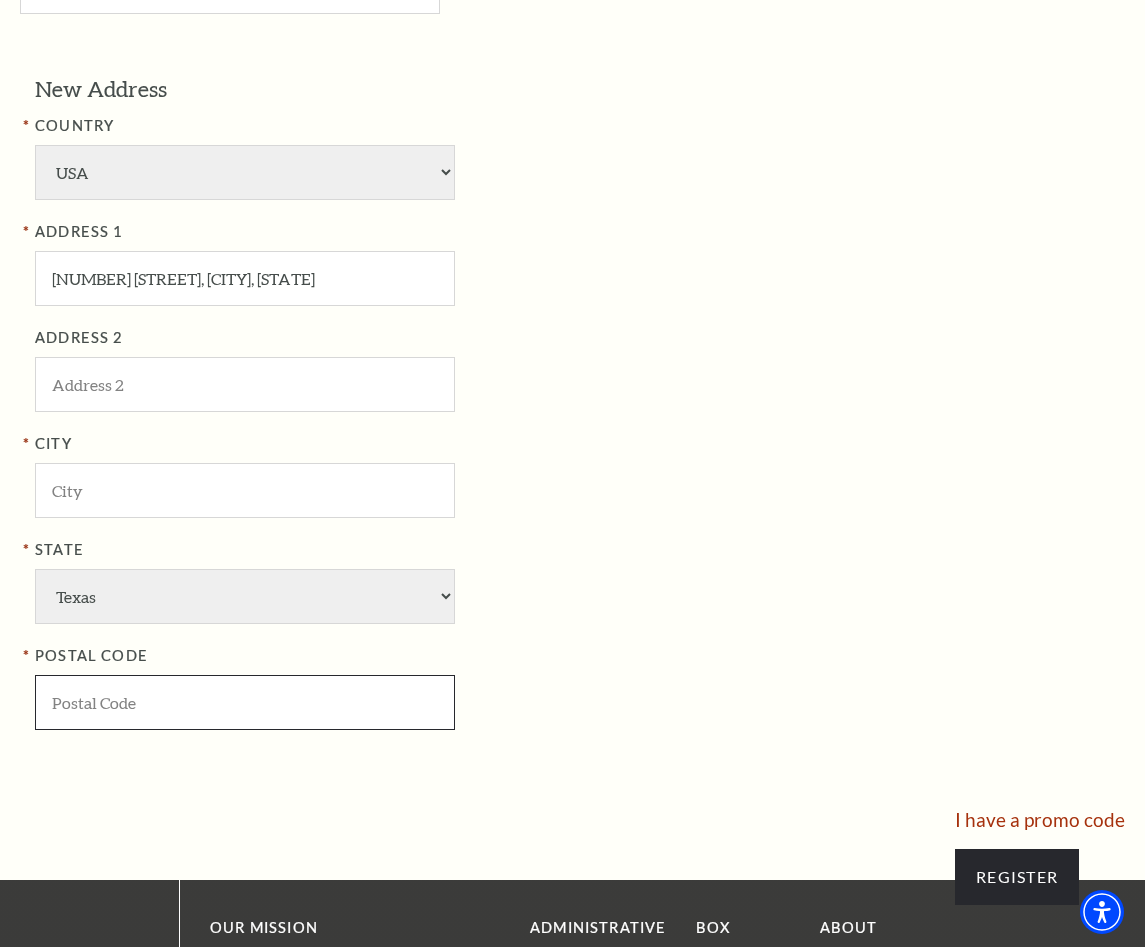 click at bounding box center [245, 702] 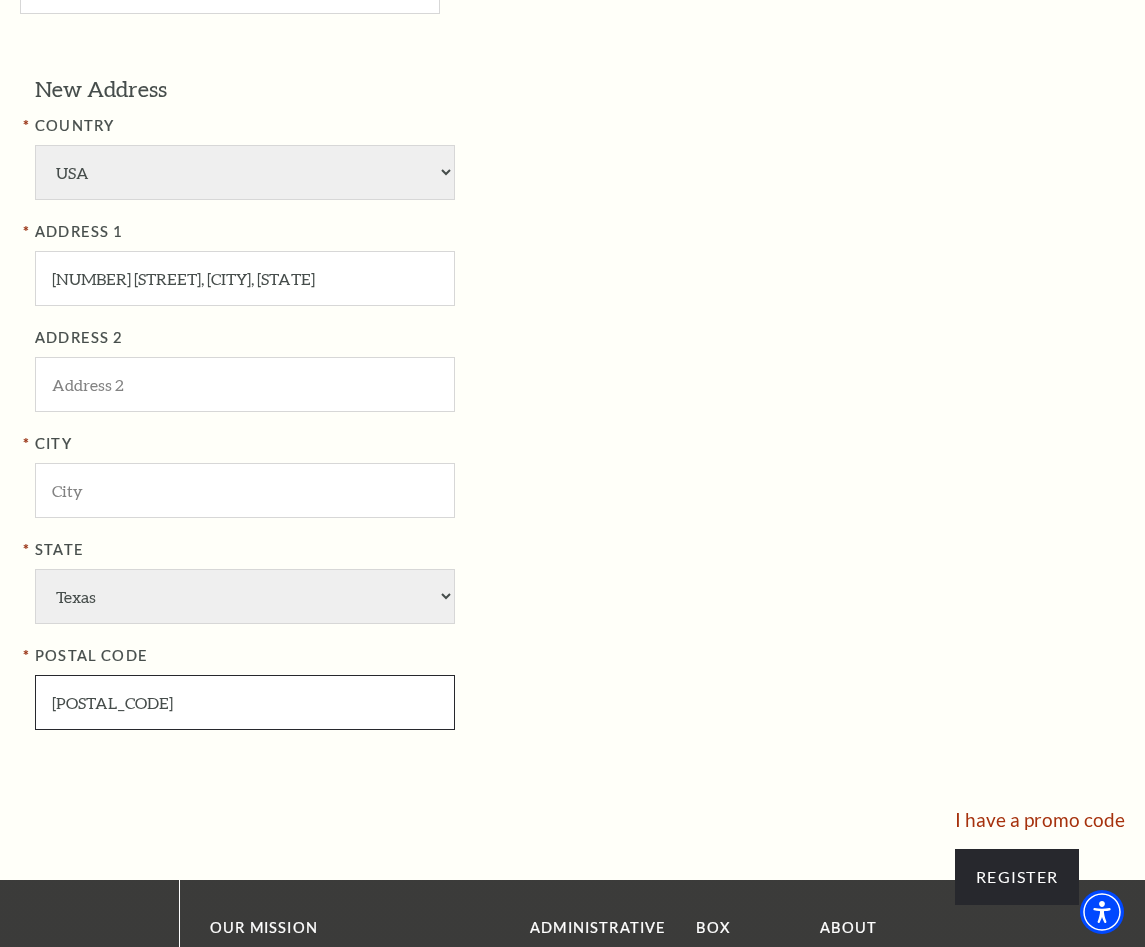 type on "[POSTAL_CODE]" 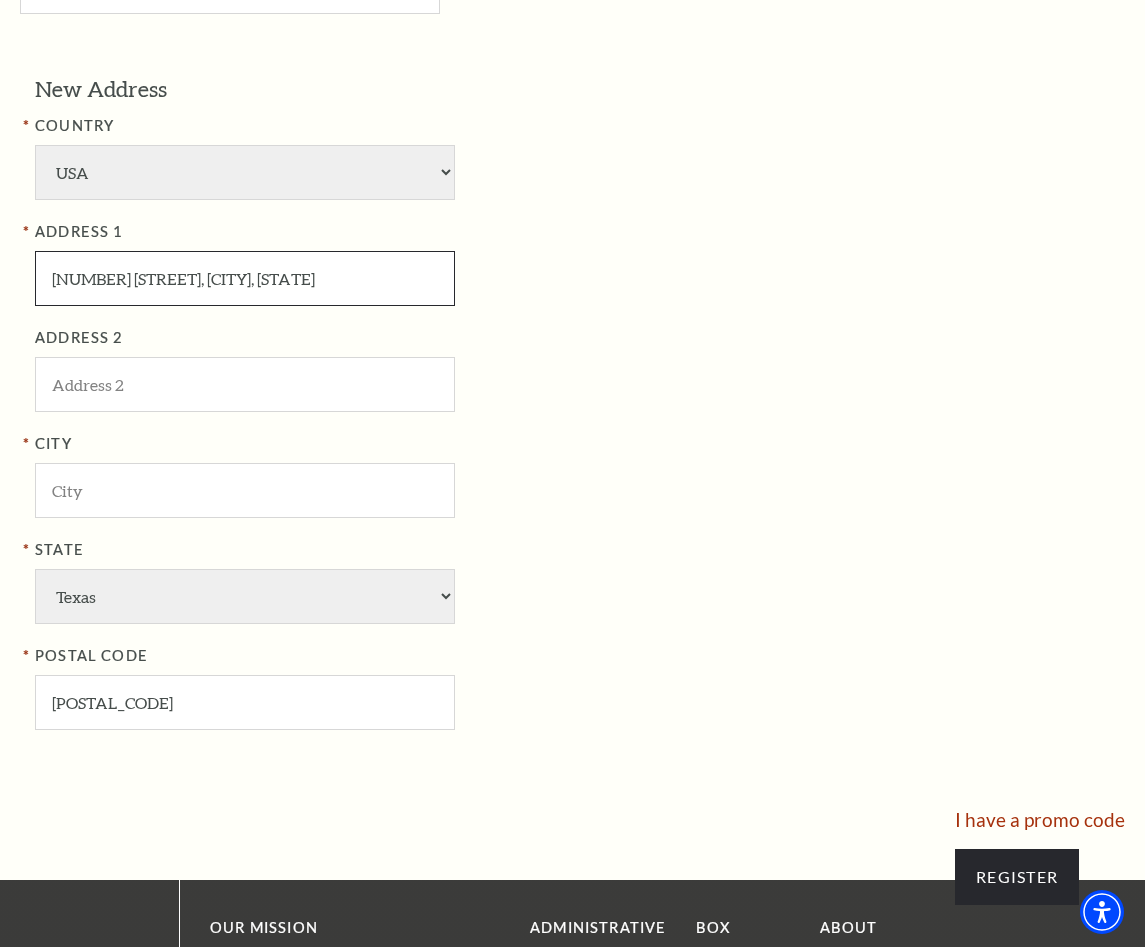 drag, startPoint x: 169, startPoint y: 277, endPoint x: 256, endPoint y: 283, distance: 87.20665 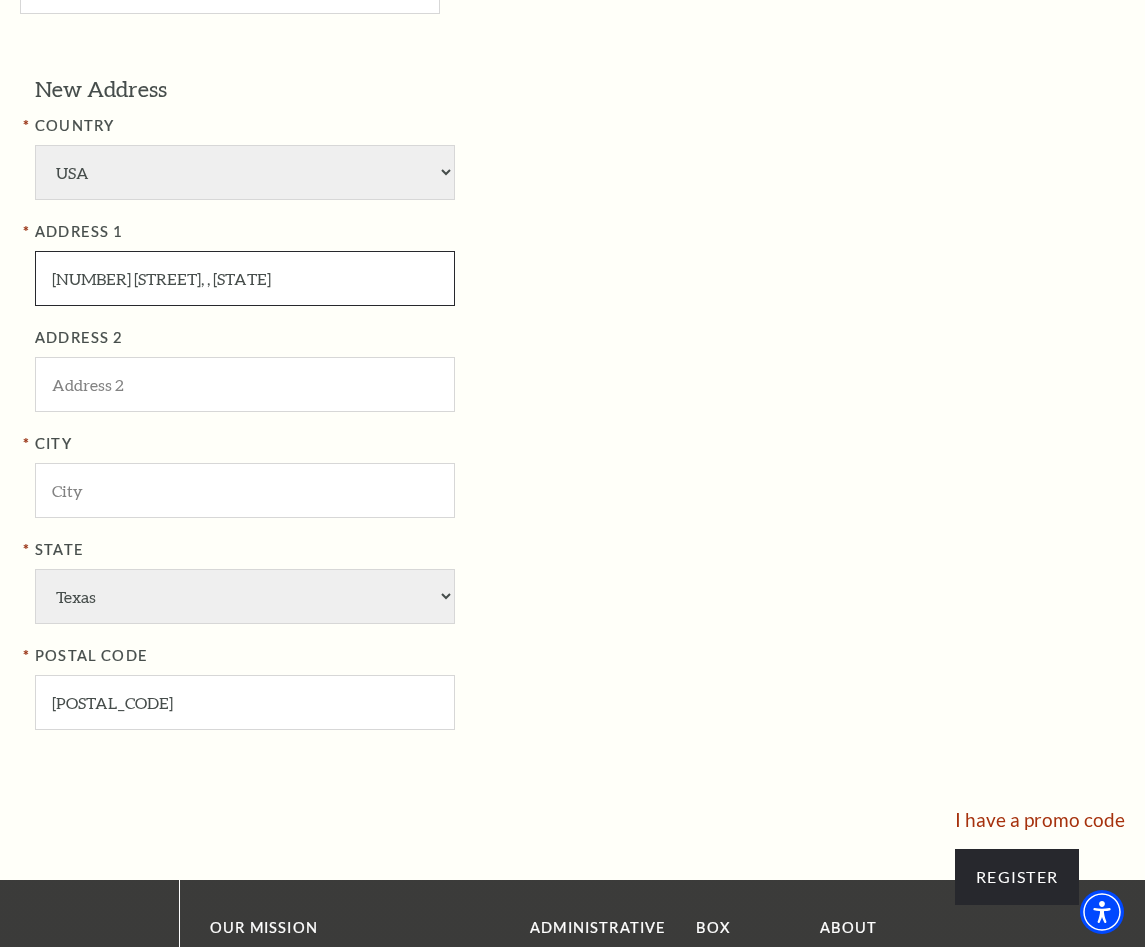 type on "502 Ivanhoe St, , TX" 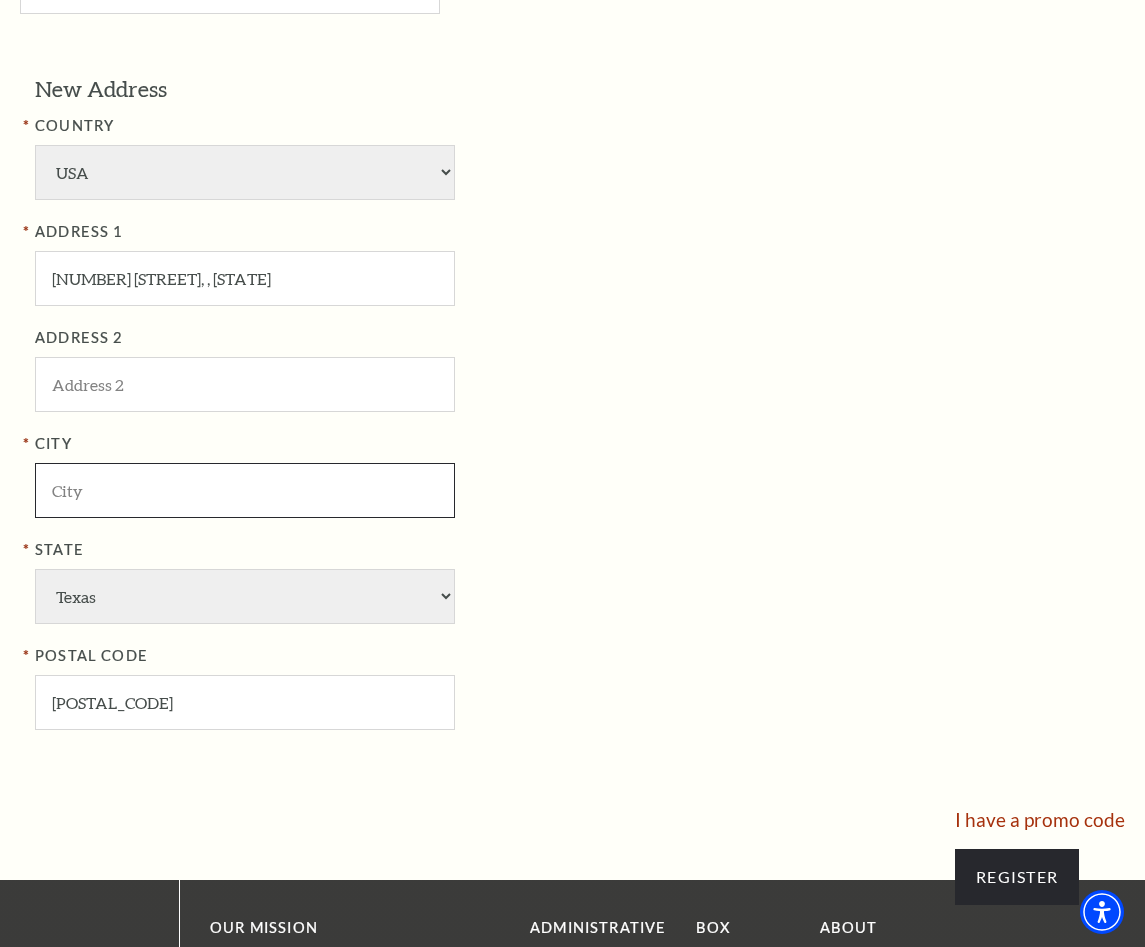 click at bounding box center (245, 490) 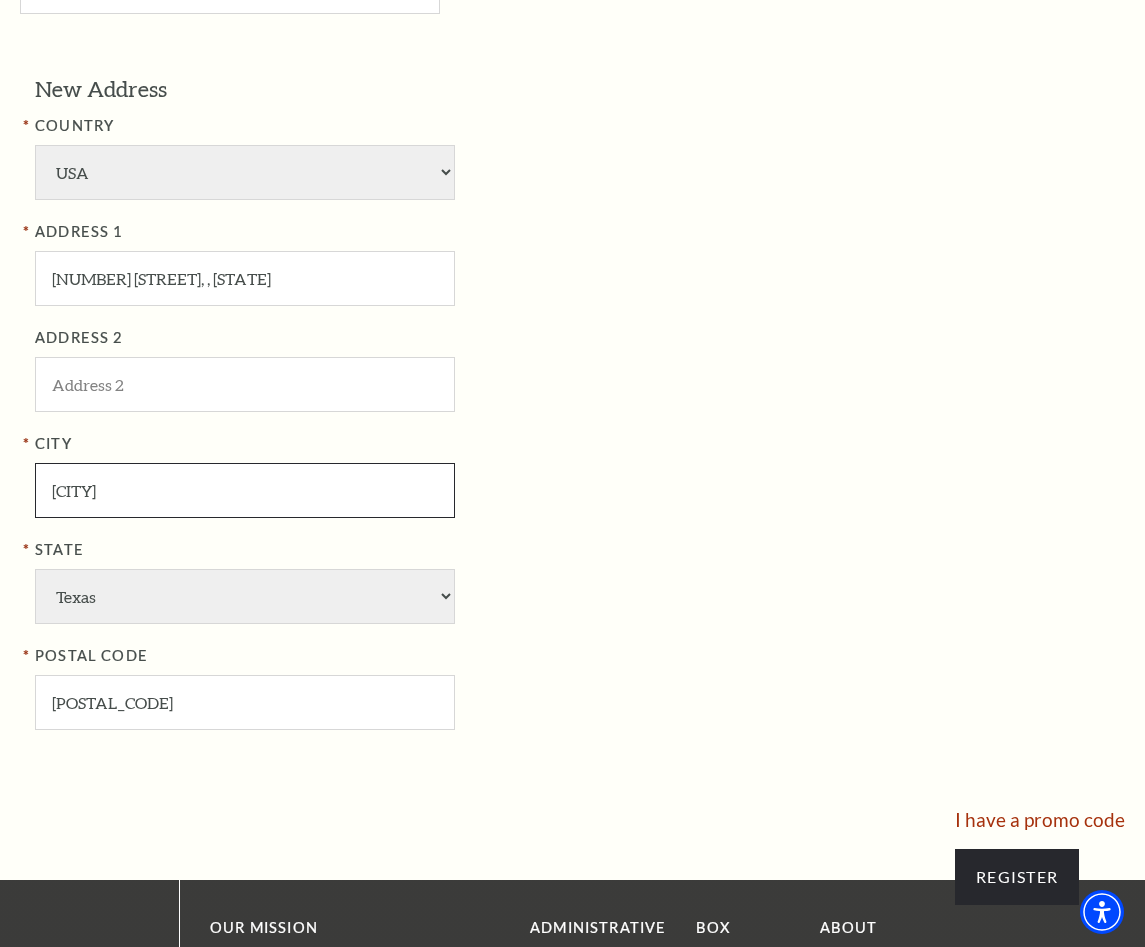 type on "[CITY]" 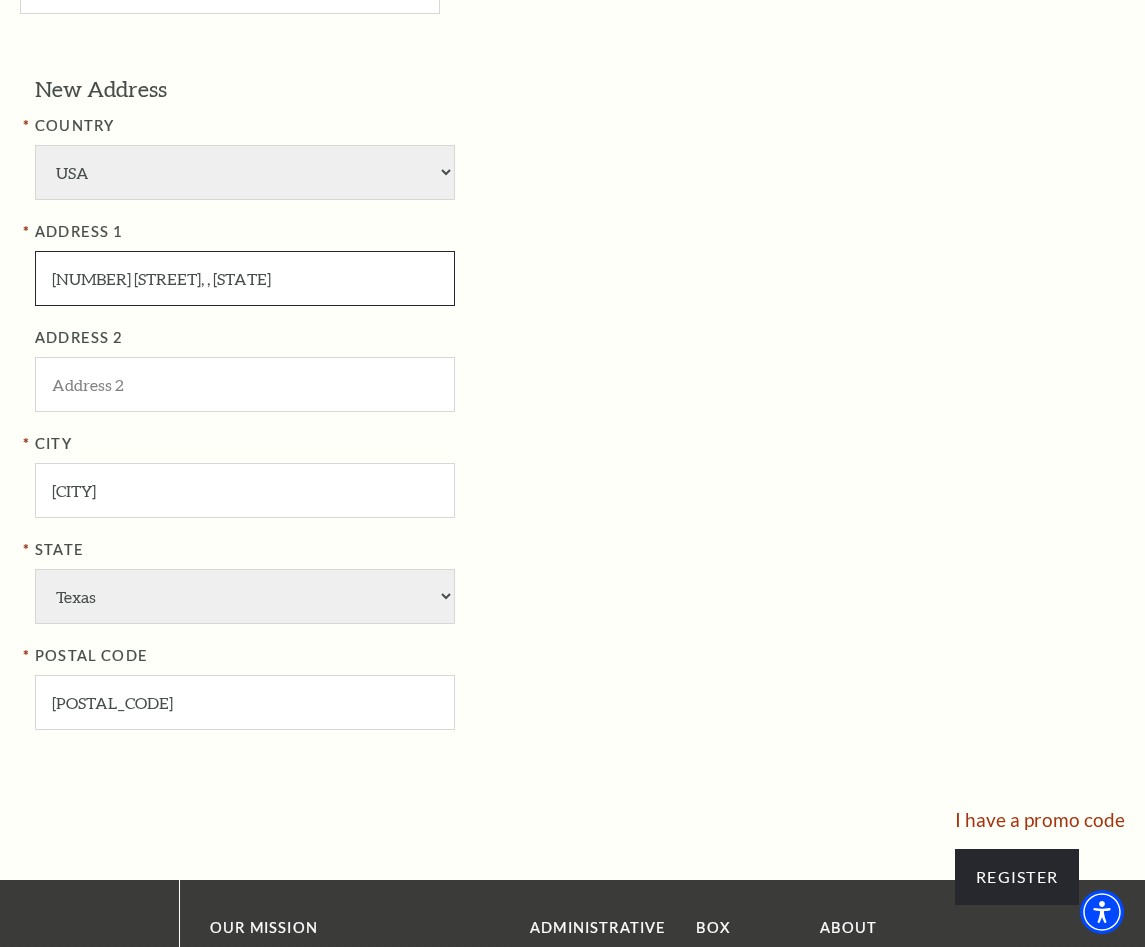 click on "502 Ivanhoe St, , TX" at bounding box center [245, 278] 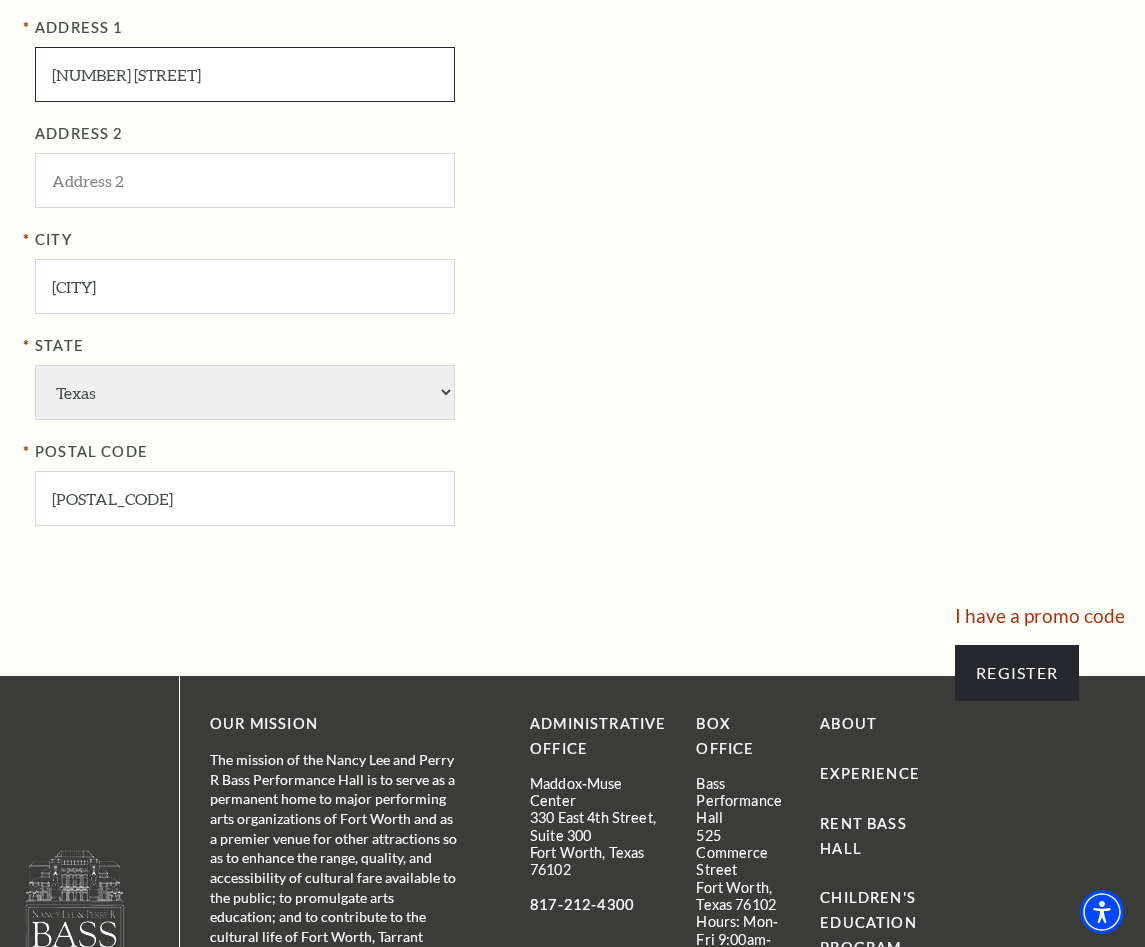 scroll, scrollTop: 1122, scrollLeft: 0, axis: vertical 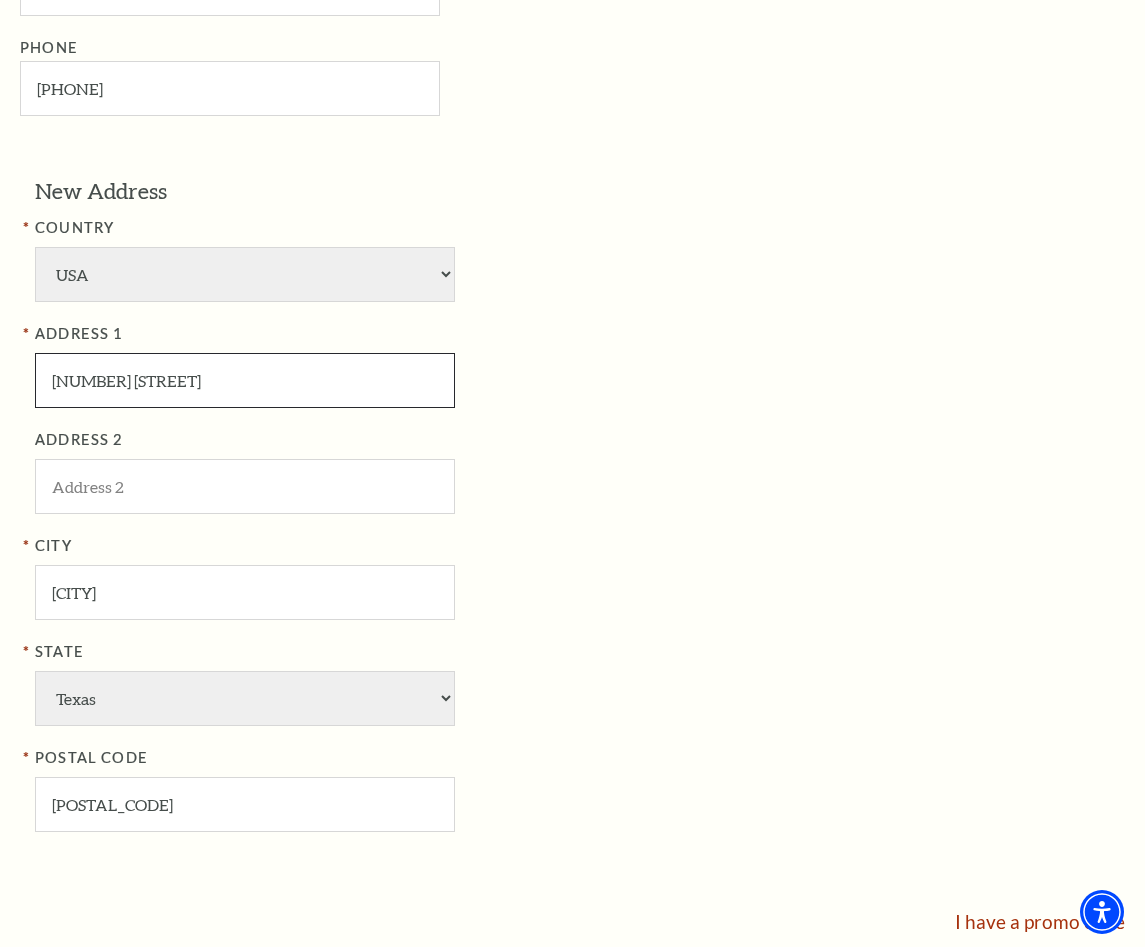 type on "[NUMBER] [STREET]" 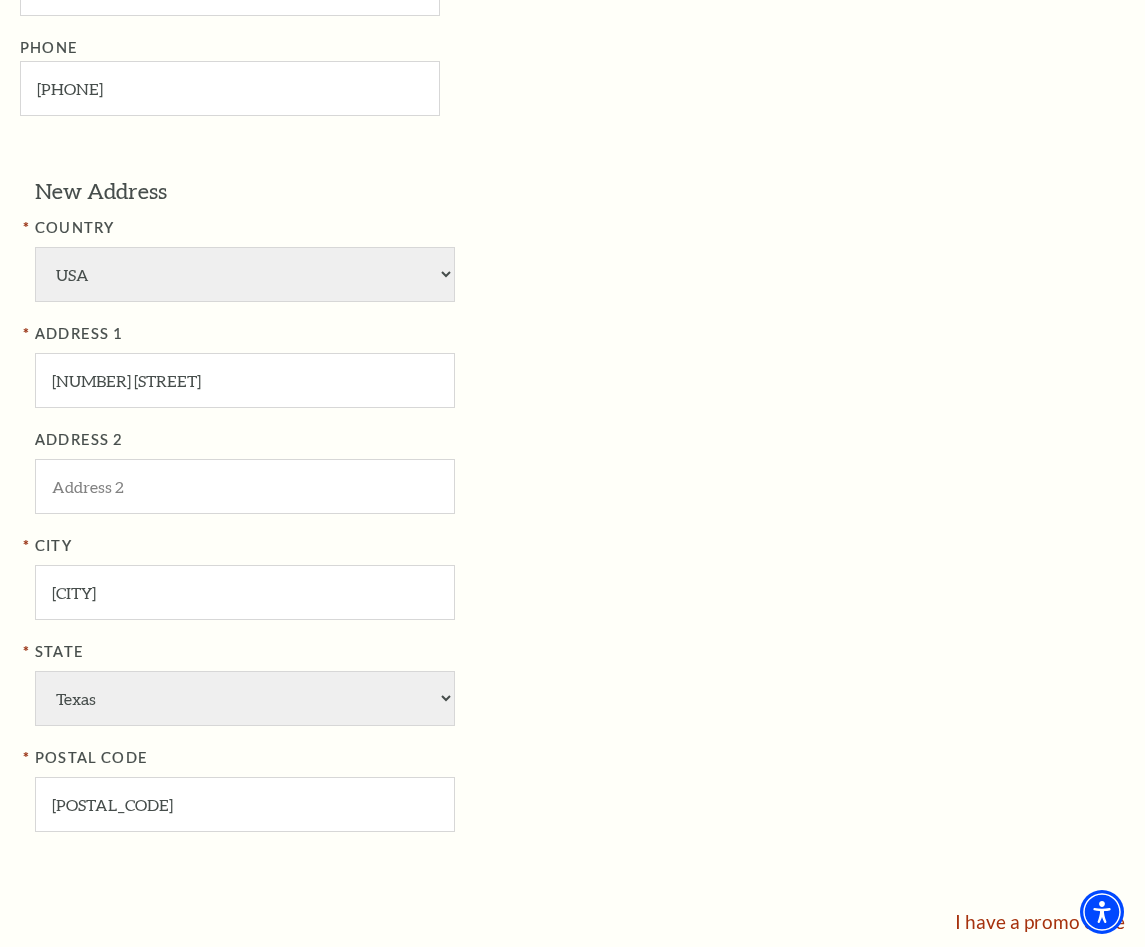 click on "ADDRESS 1   502 Ivanhoe St     ADDRESS 2     City   San Antonio     State   Alabama Alaska American Embassy American Embassy American Samoa Arizona Arkansas Armed Forces California Colorado Connecticut D.C. Delaware Florida Georgia Guam Hawaii Idaho Illinois Indiana Iowa Kansas Kentucky Louisiana Maine Marshall Islands Maryland Massachusetts Michigan Micronesia Minnesota Mississippi Missouri Montana Nebraska Nevada New Hampshire New Jersey New Mexico New York North Carolina North Dakota Northern Mariana Is. Ohio Oklahoma Oregon Palau Pennsylvania Puerto Rico Rhode Island South Carolina South Dakota Tennessee Texas Trust Territories Utah Vermont Virgin Islands Virginia Washington West Virginia Wisconsin Wyoming   POSTAL CODE   78228" at bounding box center (360, 577) 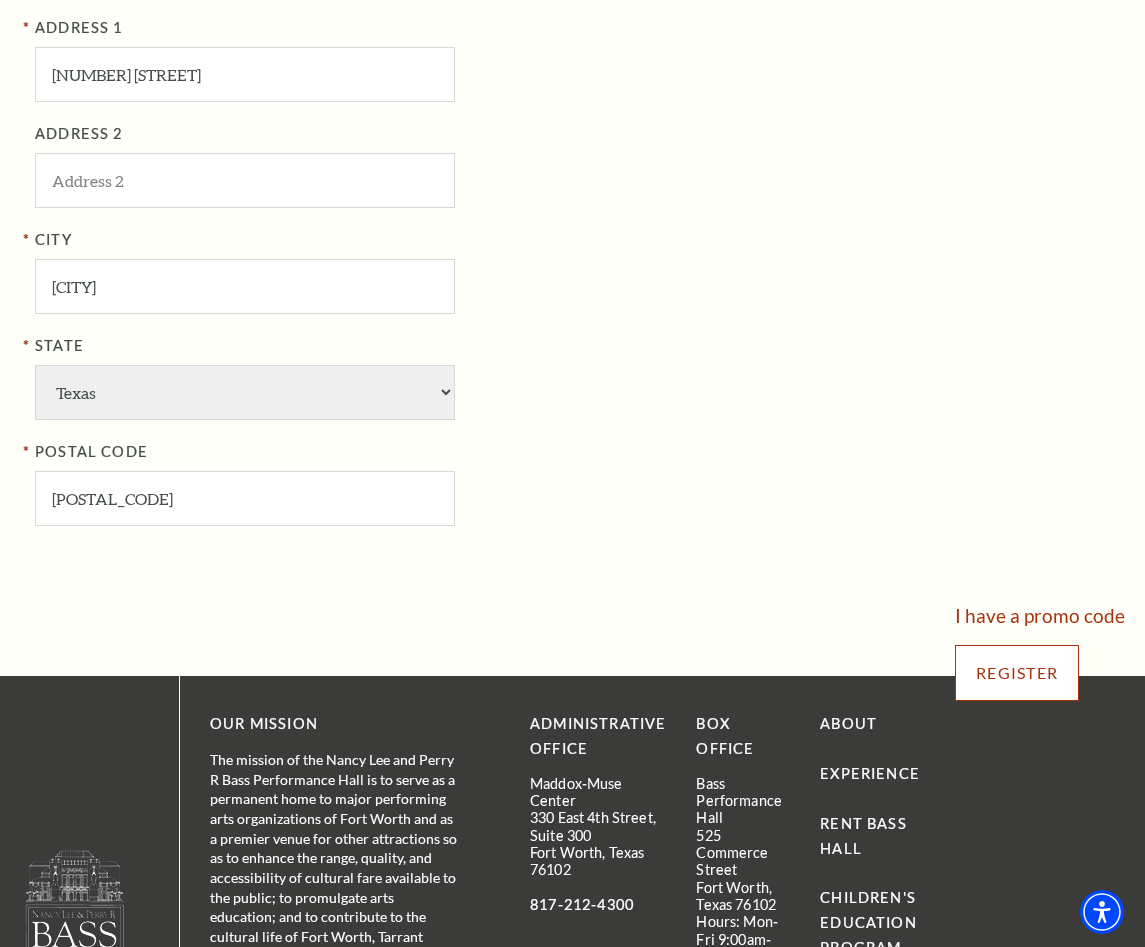 click on "Register" at bounding box center (1017, 673) 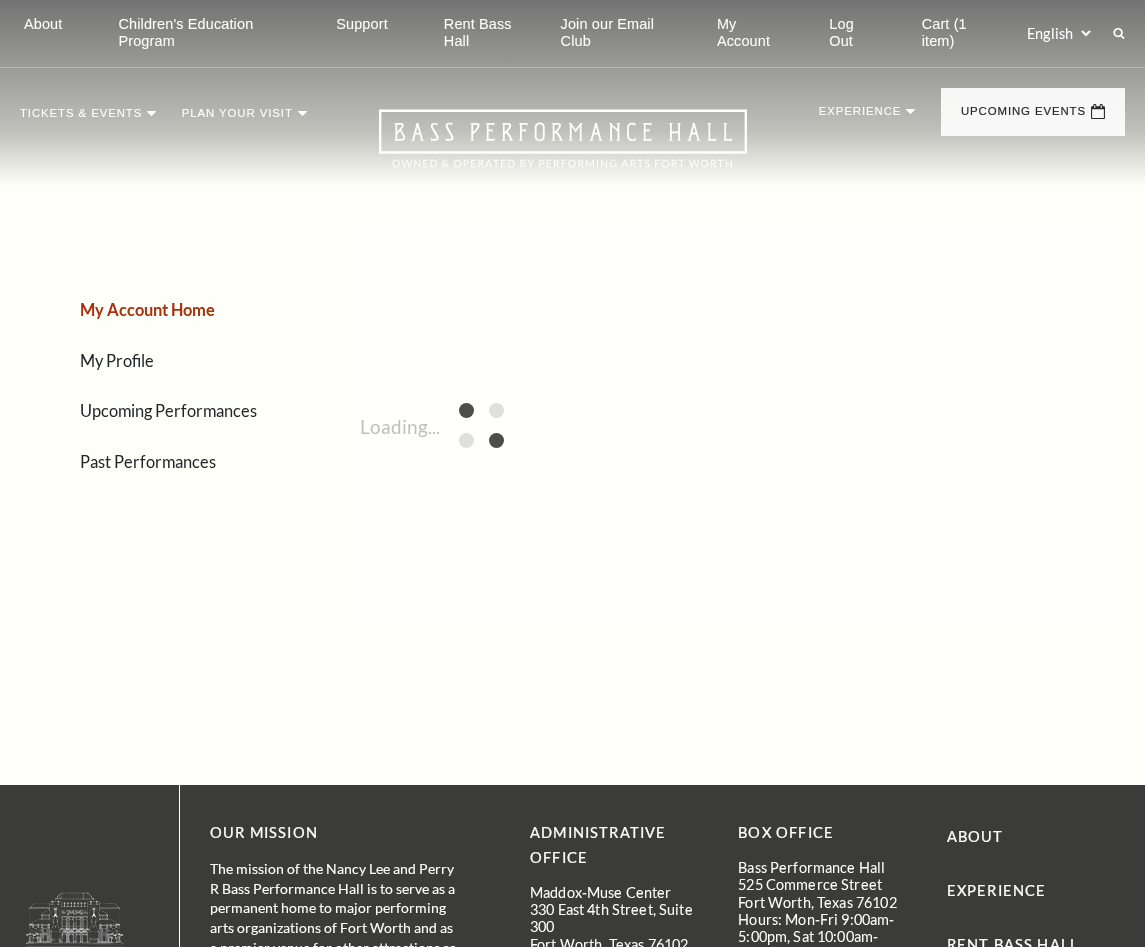 scroll, scrollTop: 0, scrollLeft: 0, axis: both 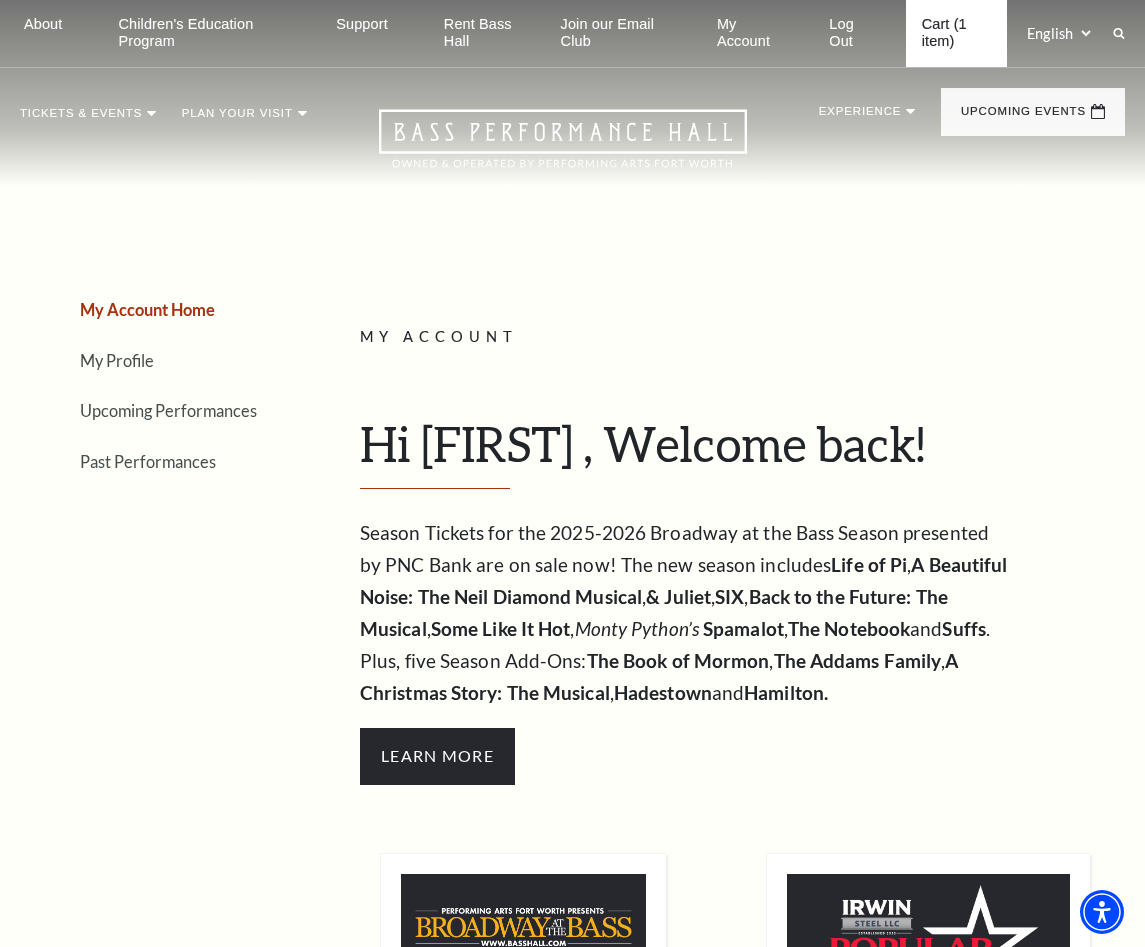 click on "Cart (1 item)" at bounding box center [957, 33] 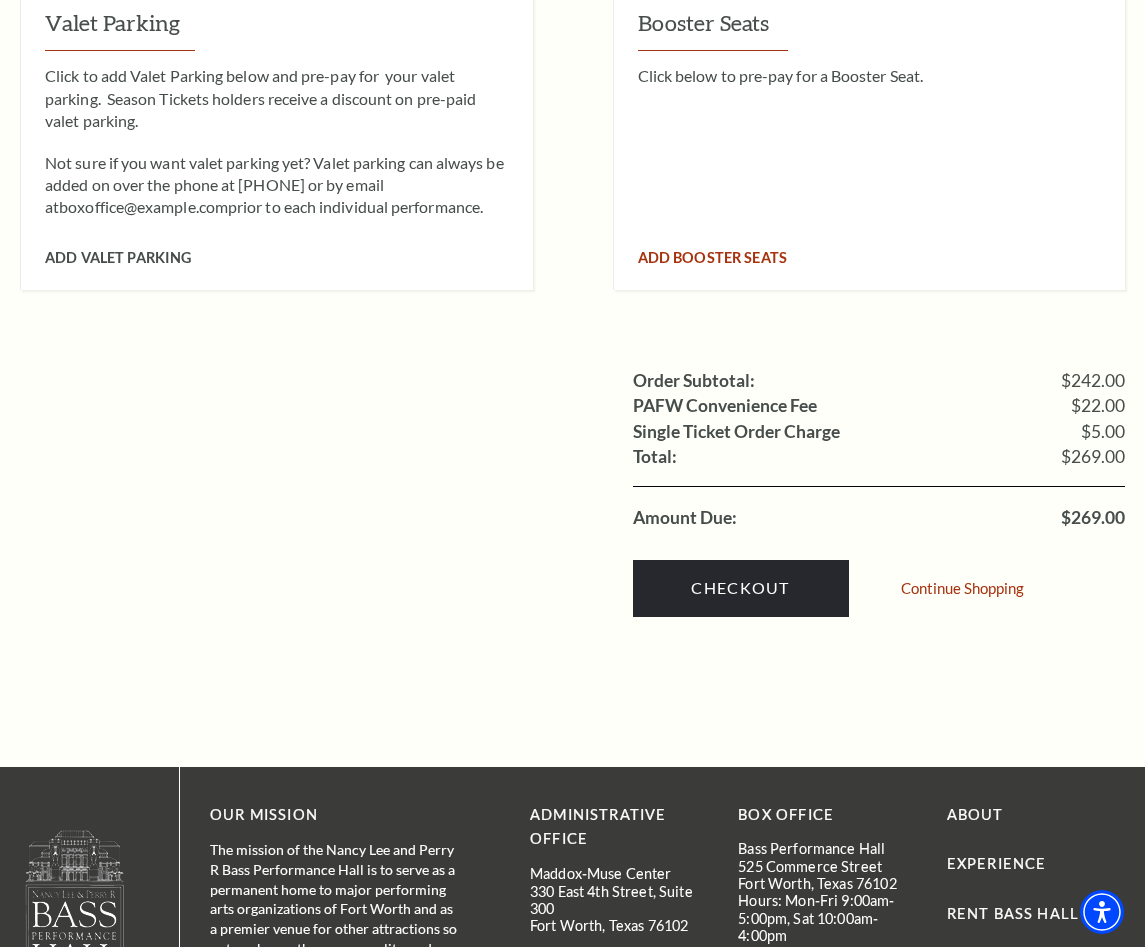 scroll, scrollTop: 1836, scrollLeft: 0, axis: vertical 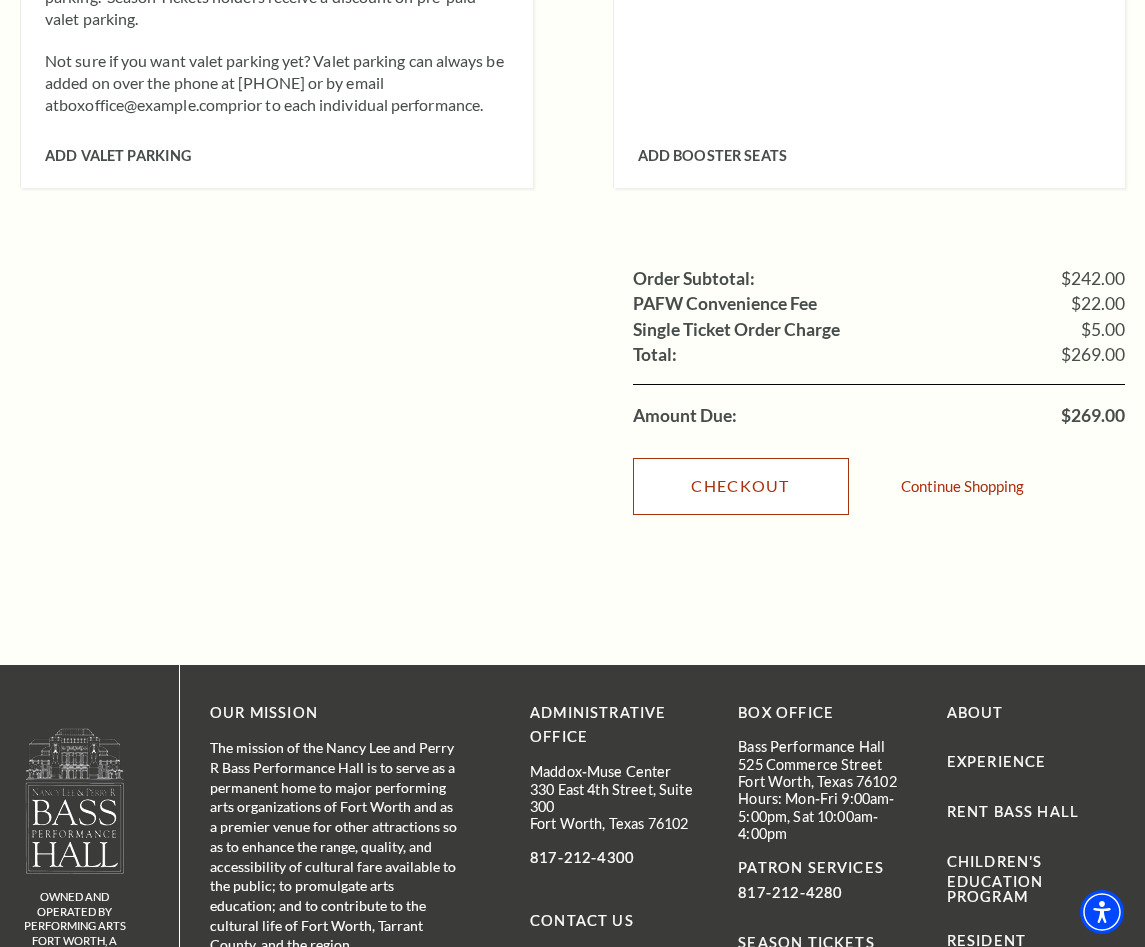 click on "Checkout" at bounding box center [741, 486] 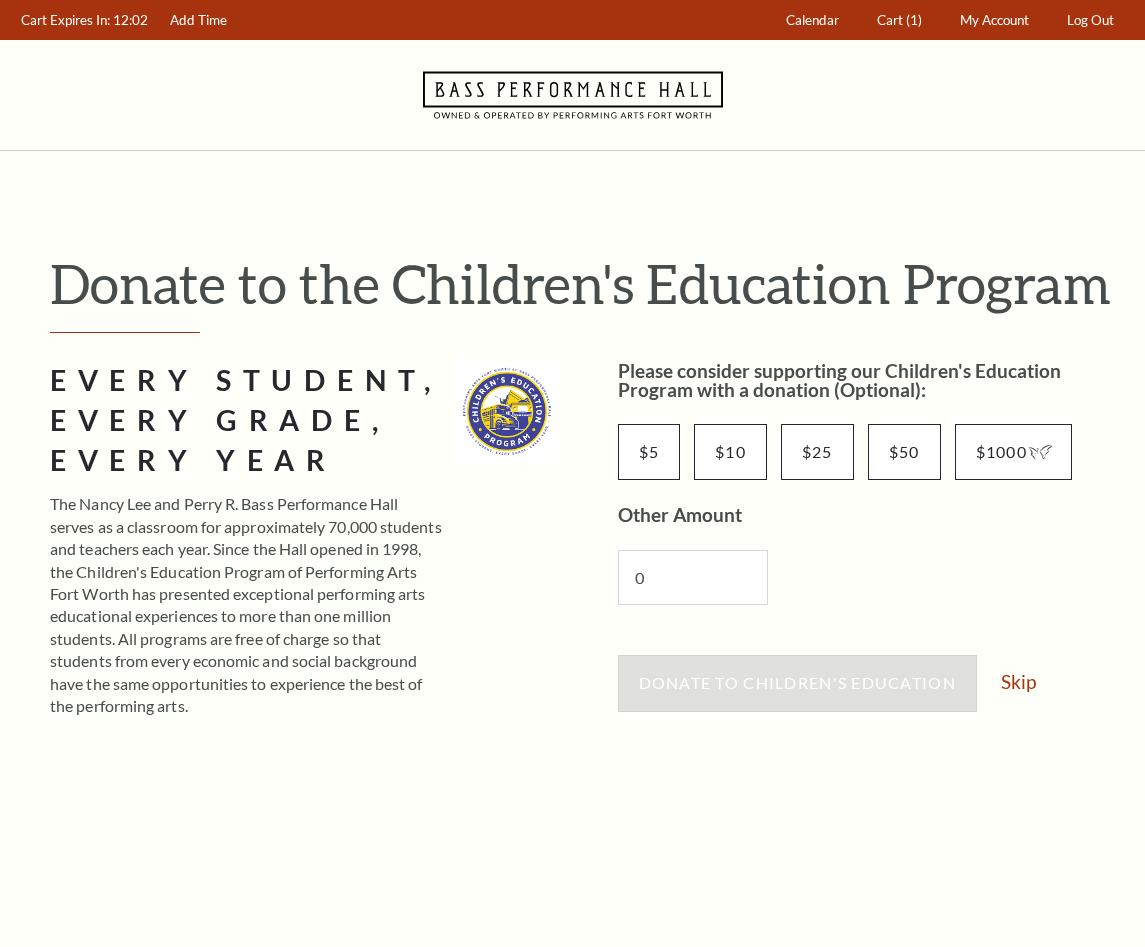 scroll, scrollTop: 0, scrollLeft: 0, axis: both 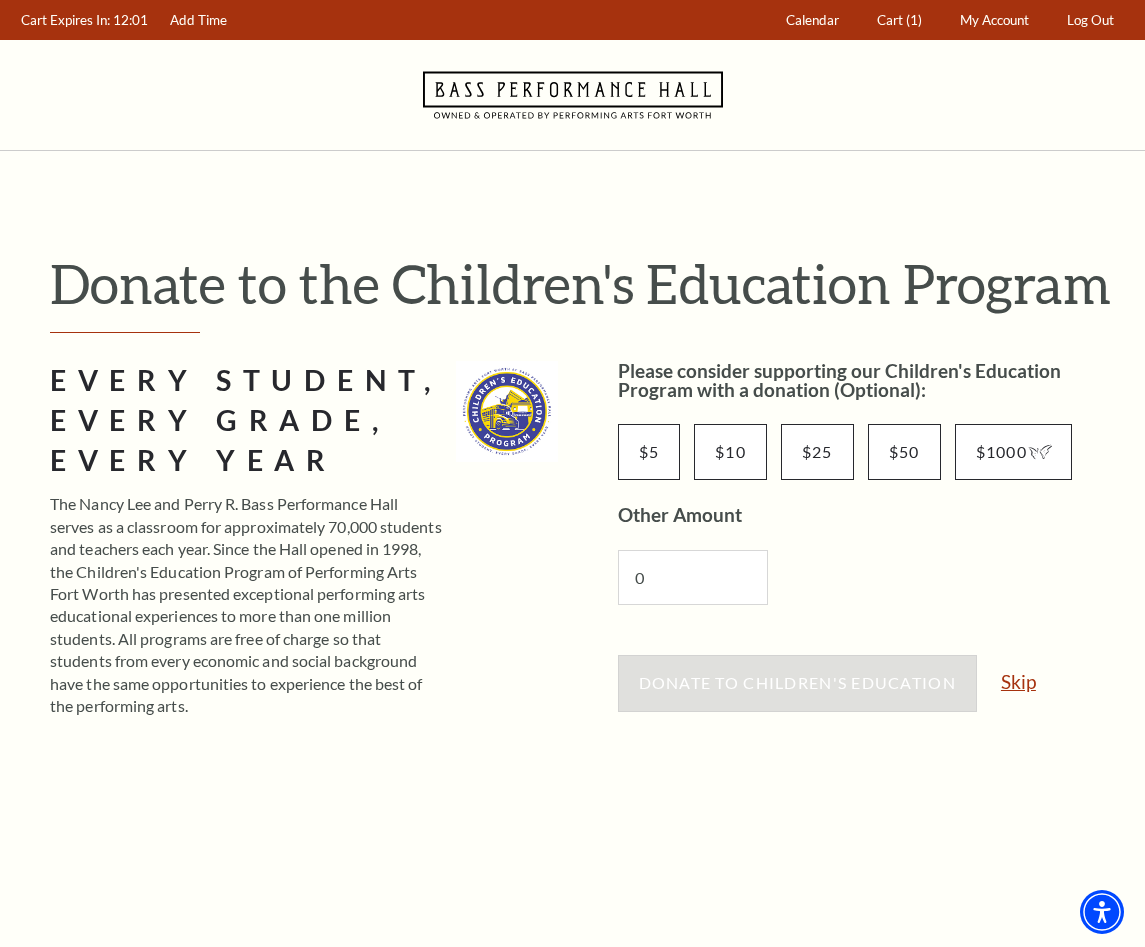 click on "Skip" at bounding box center (1018, 681) 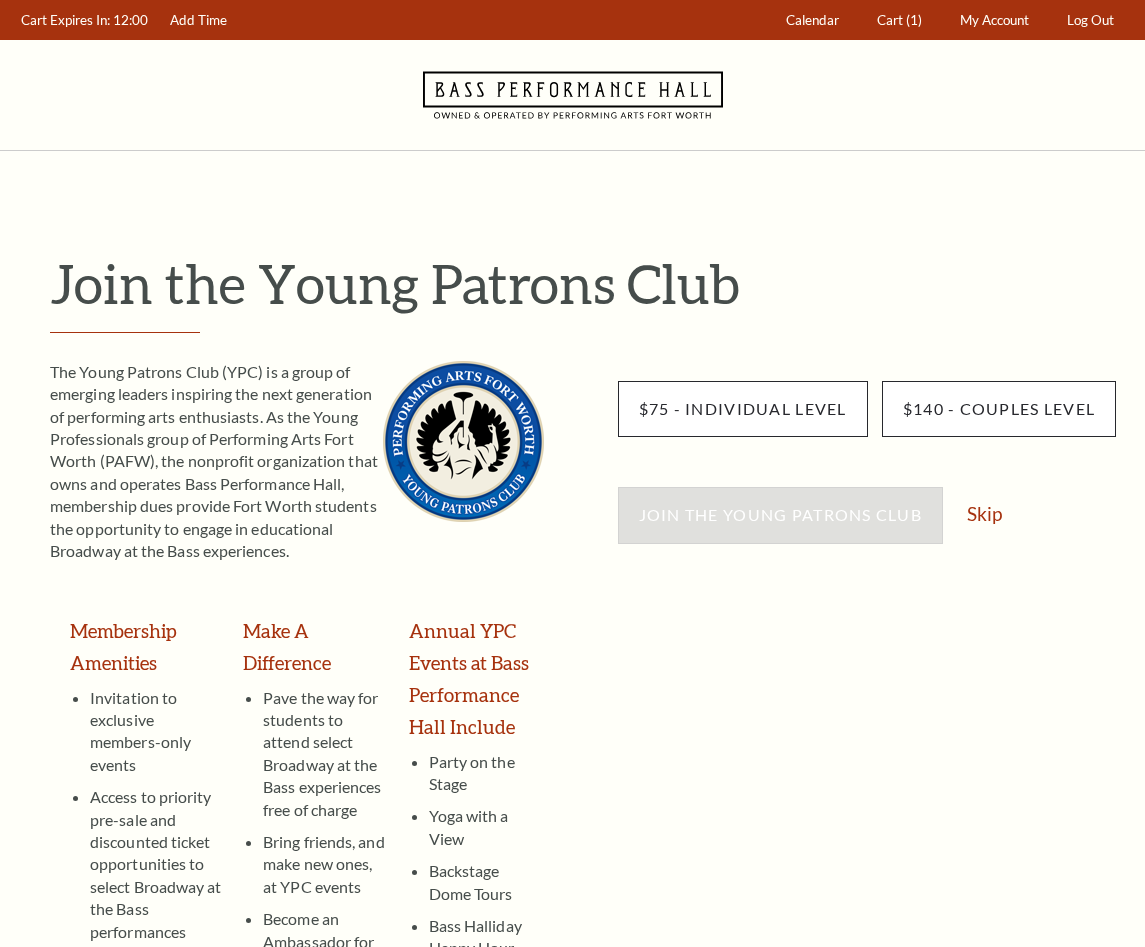 scroll, scrollTop: 0, scrollLeft: 0, axis: both 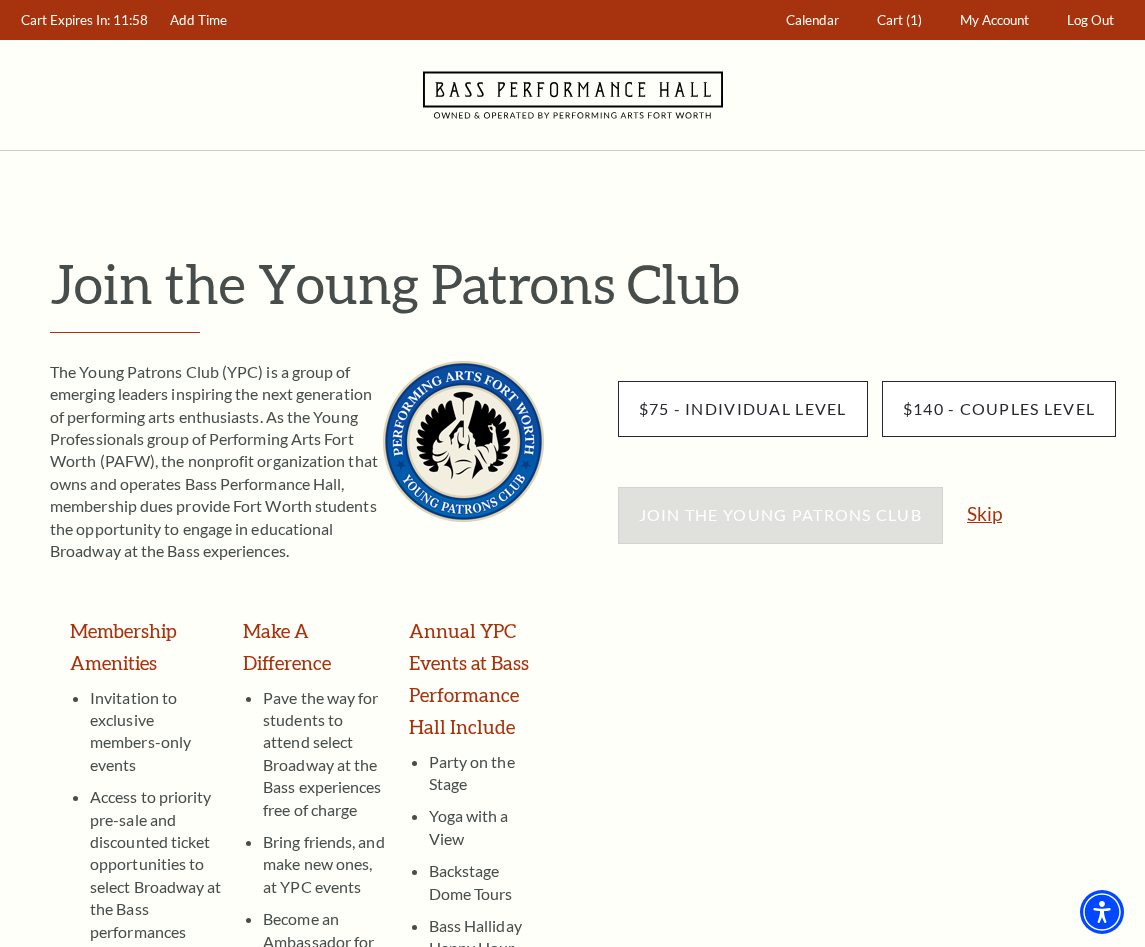 click on "Skip" at bounding box center (984, 513) 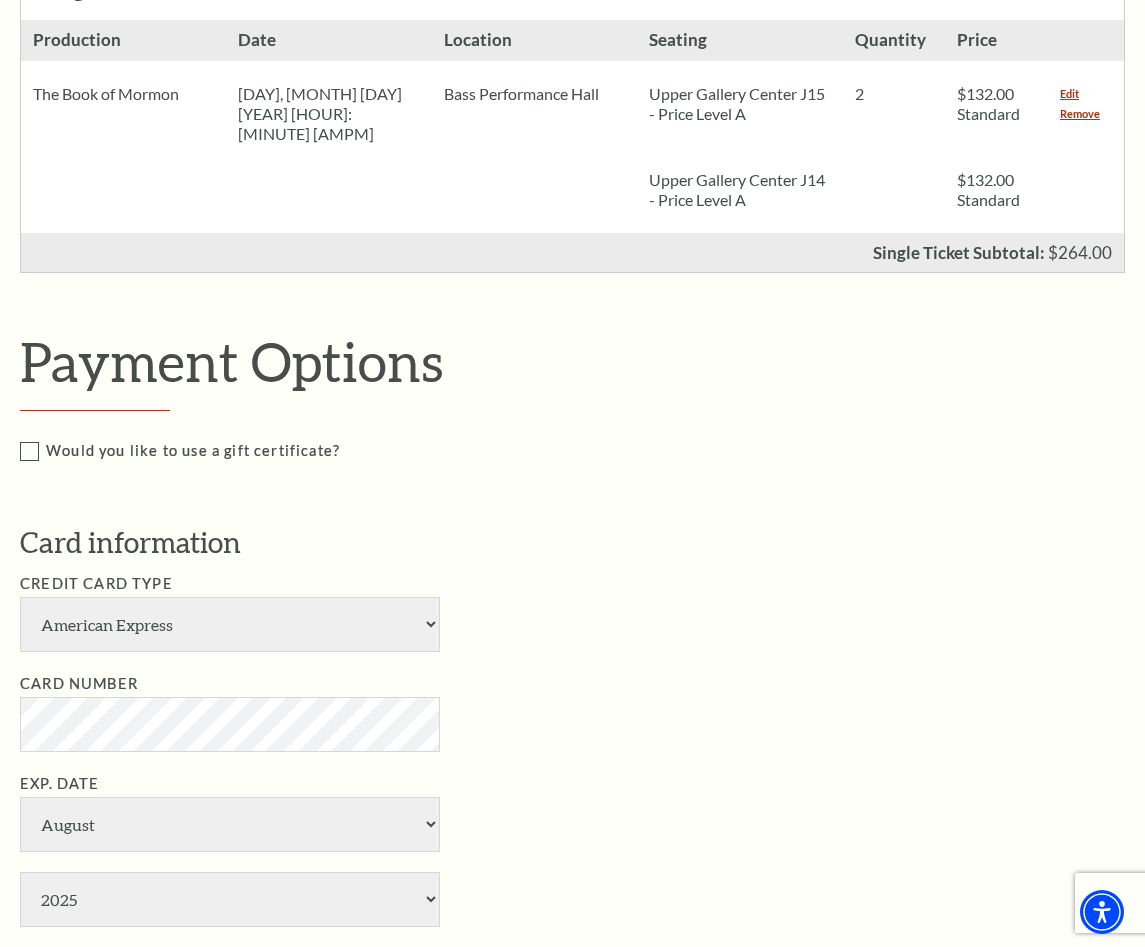scroll, scrollTop: 918, scrollLeft: 0, axis: vertical 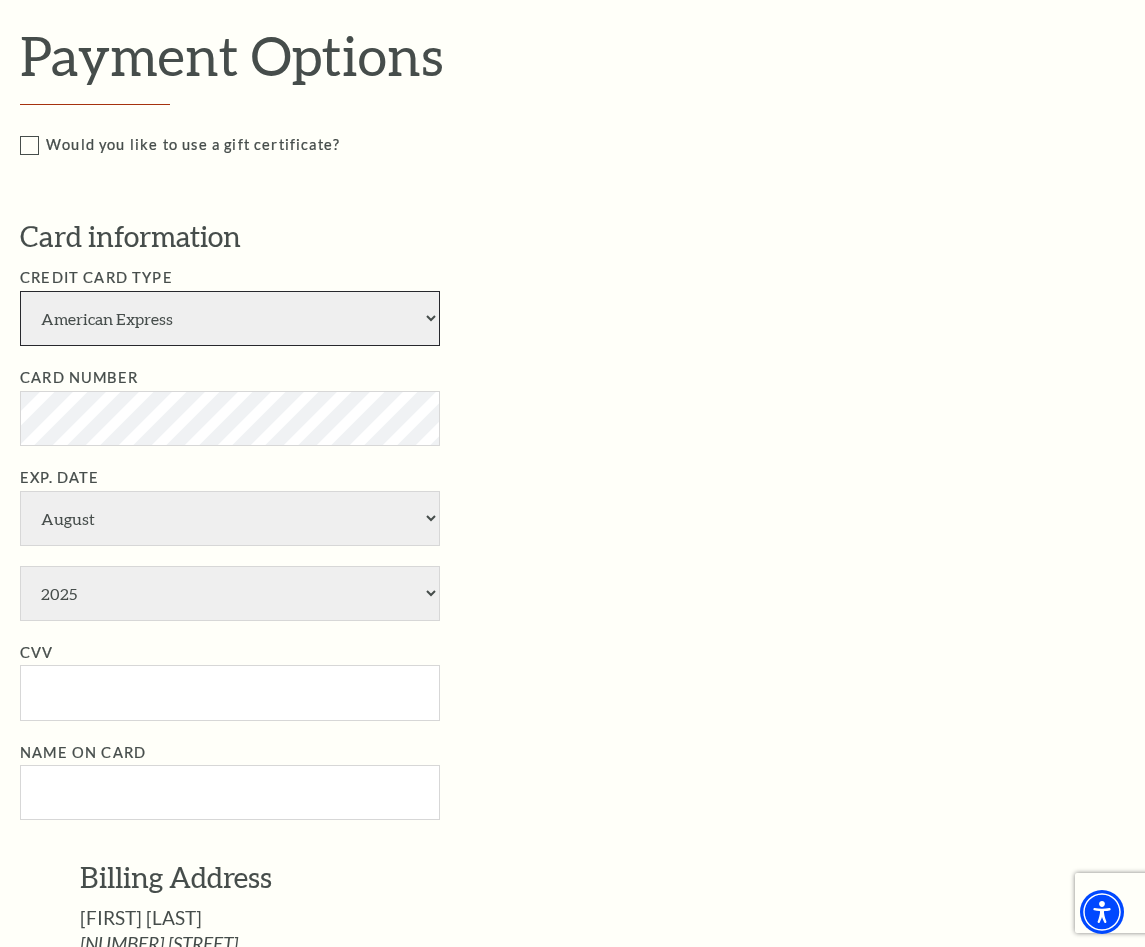 click on "American Express
Visa
Master Card
Discover" at bounding box center [230, 318] 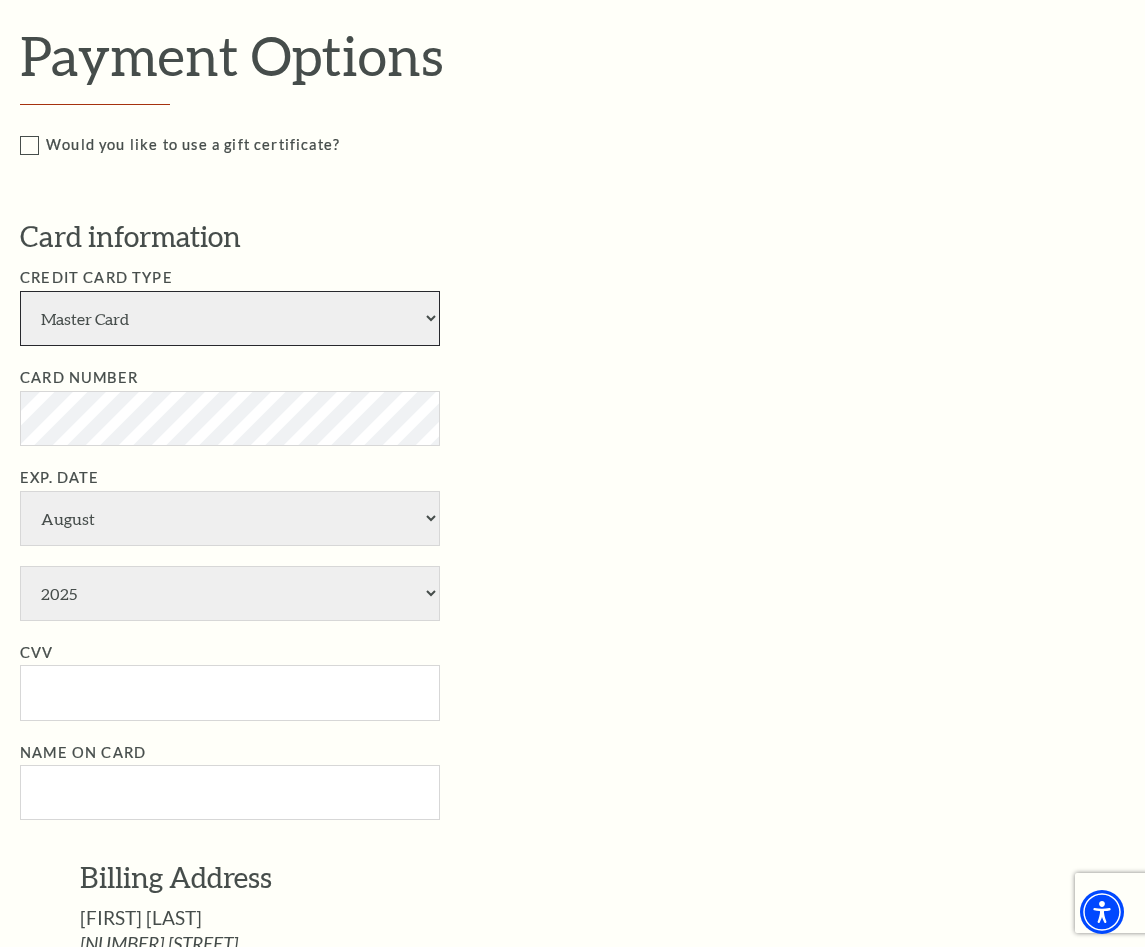 click on "Master Card" at bounding box center (0, 0) 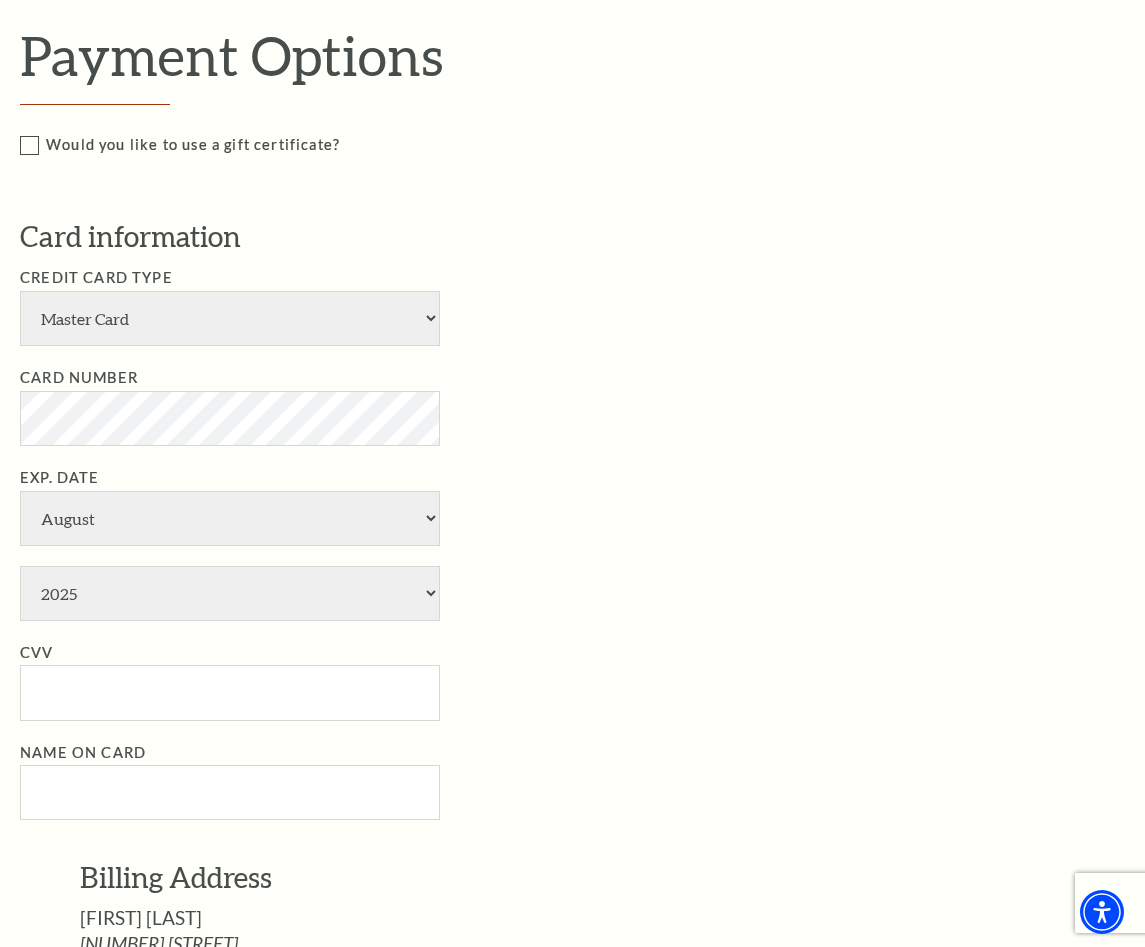 click on "Credit Card Type
American Express
Visa
Master Card
Discover
Card Number
Exp. Date
January
February
March
April
May
June
July
August
September
October
November
December
2025
2026
2027
2028
2029" at bounding box center [587, 543] 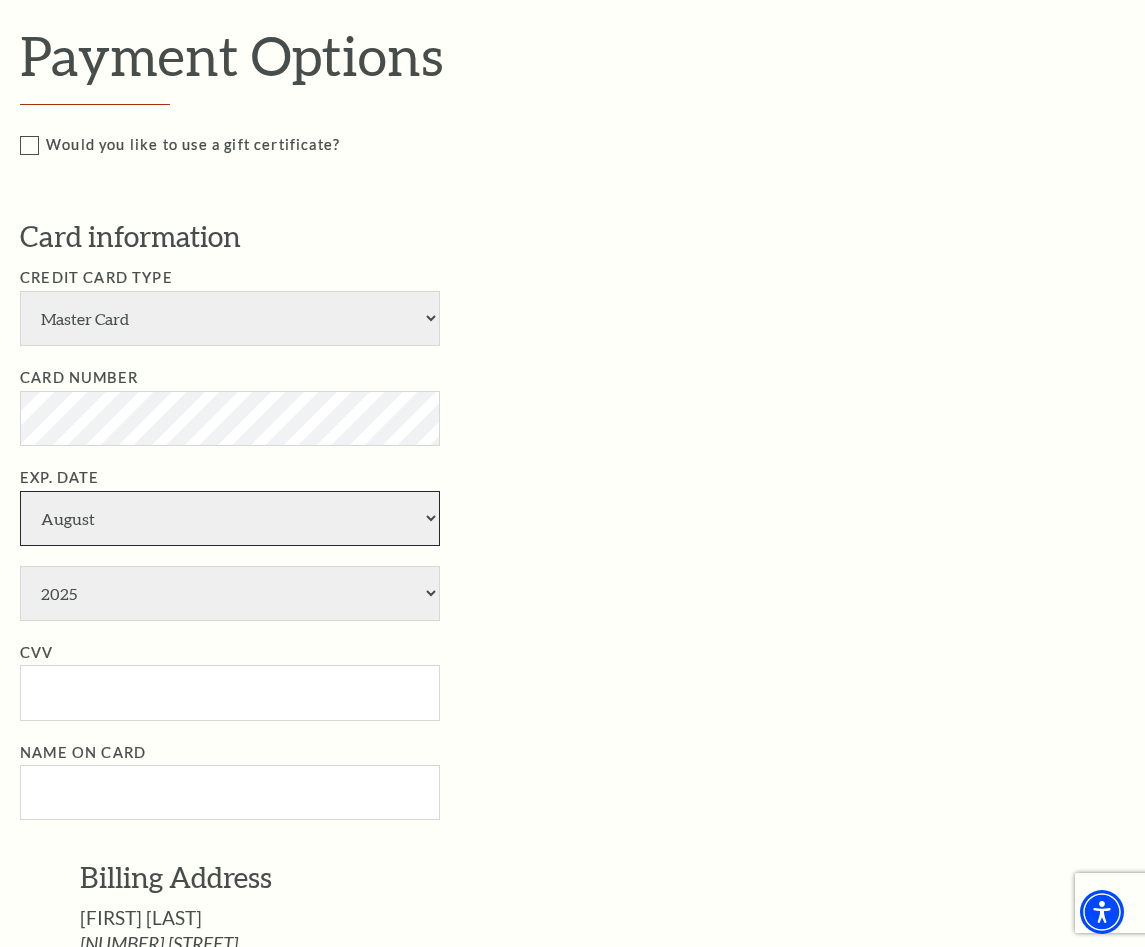 click on "January
February
March
April
May
June
July
August
September
October
November
December" at bounding box center [230, 518] 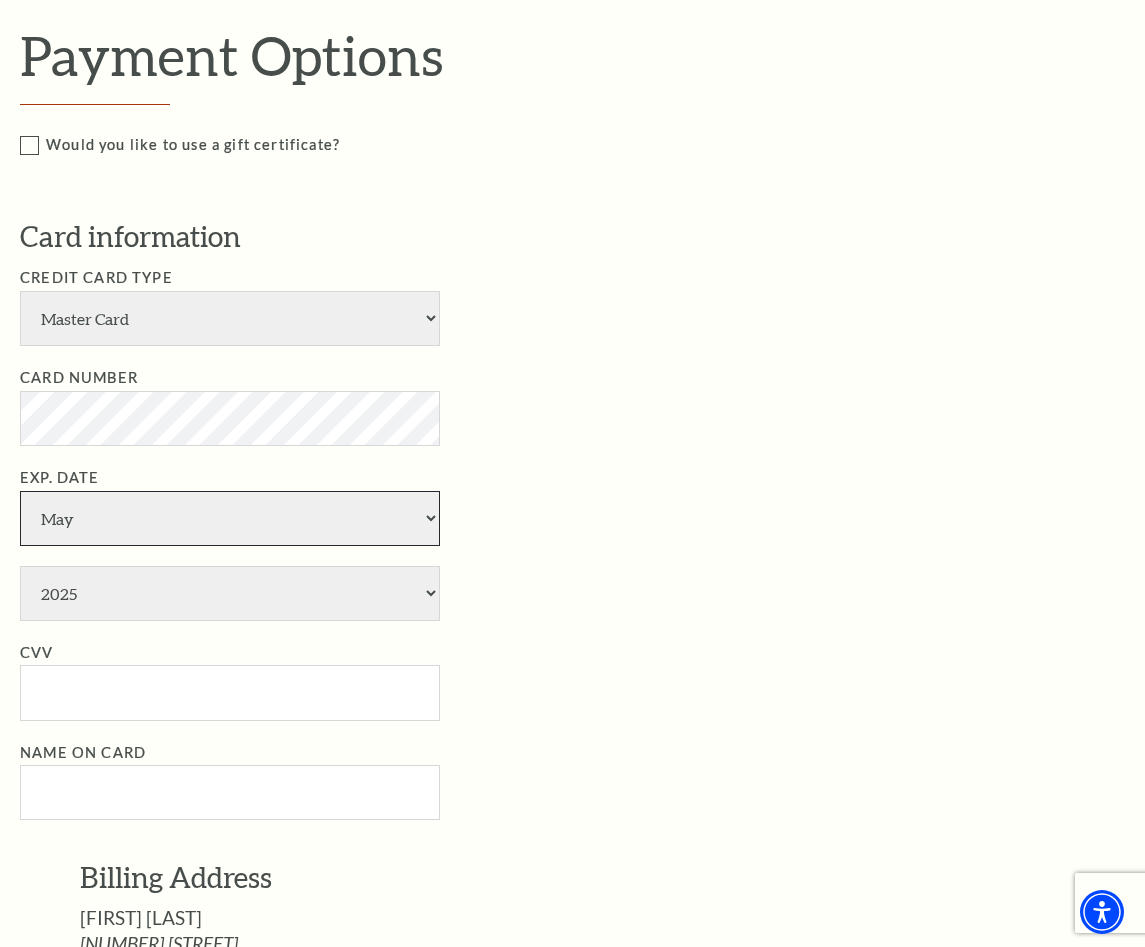 click on "May" at bounding box center [0, 0] 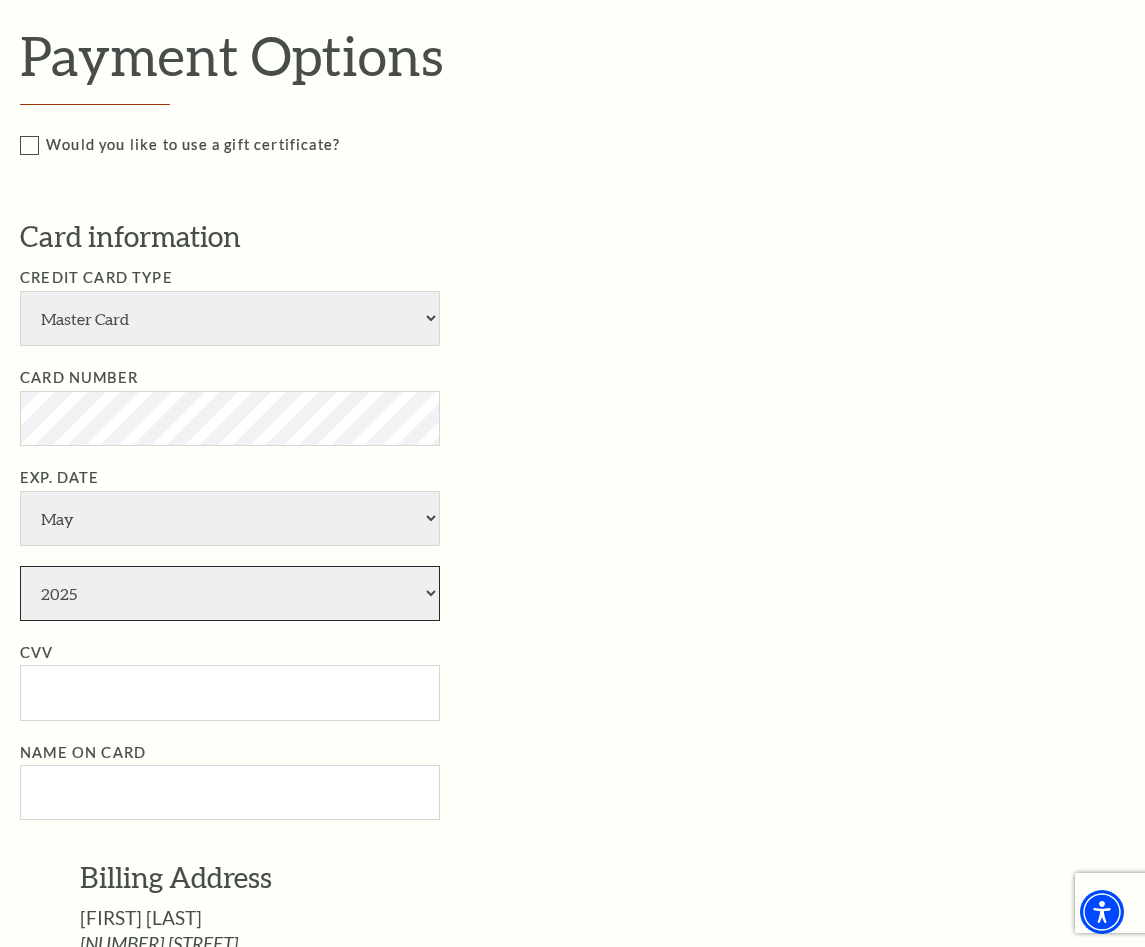 click on "2025
2026
2027
2028
2029
2030
2031
2032
2033
2034" at bounding box center [230, 593] 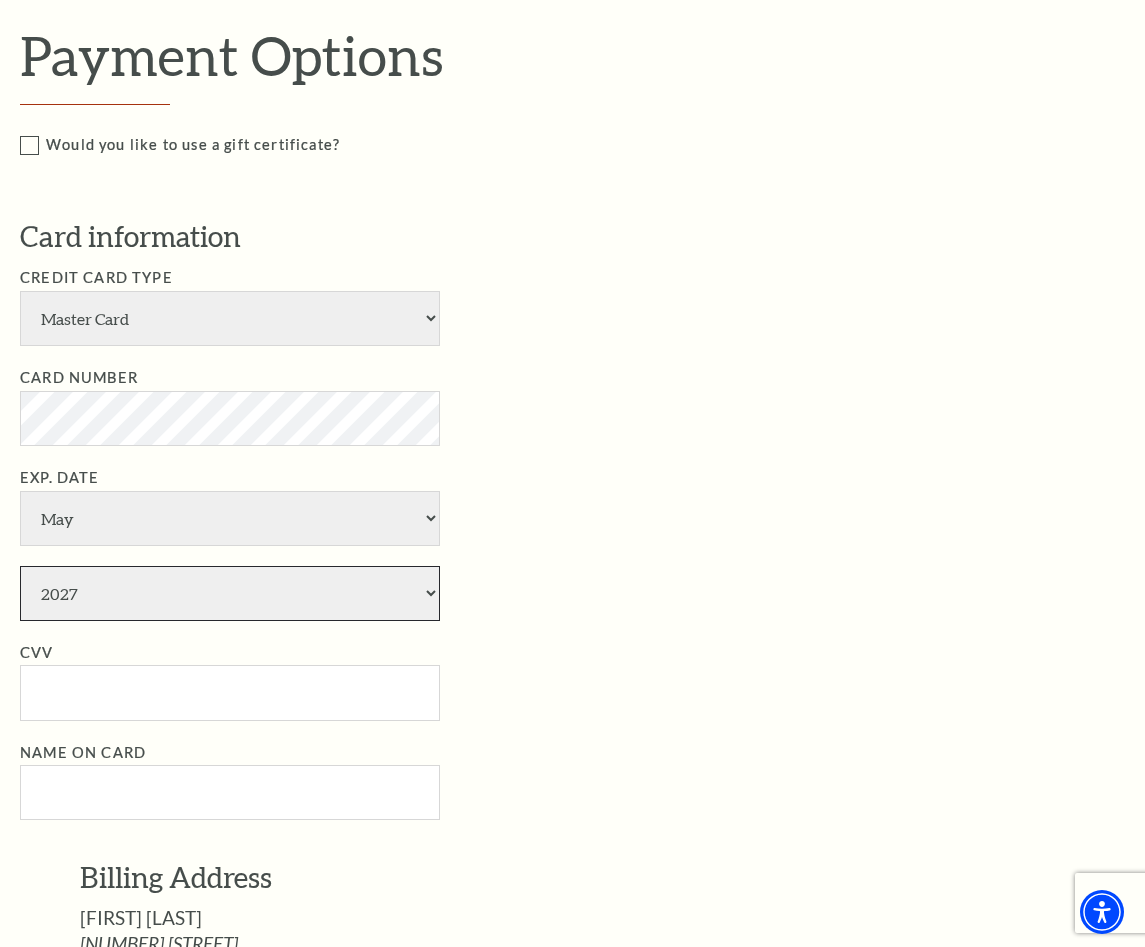 click on "2027" at bounding box center (0, 0) 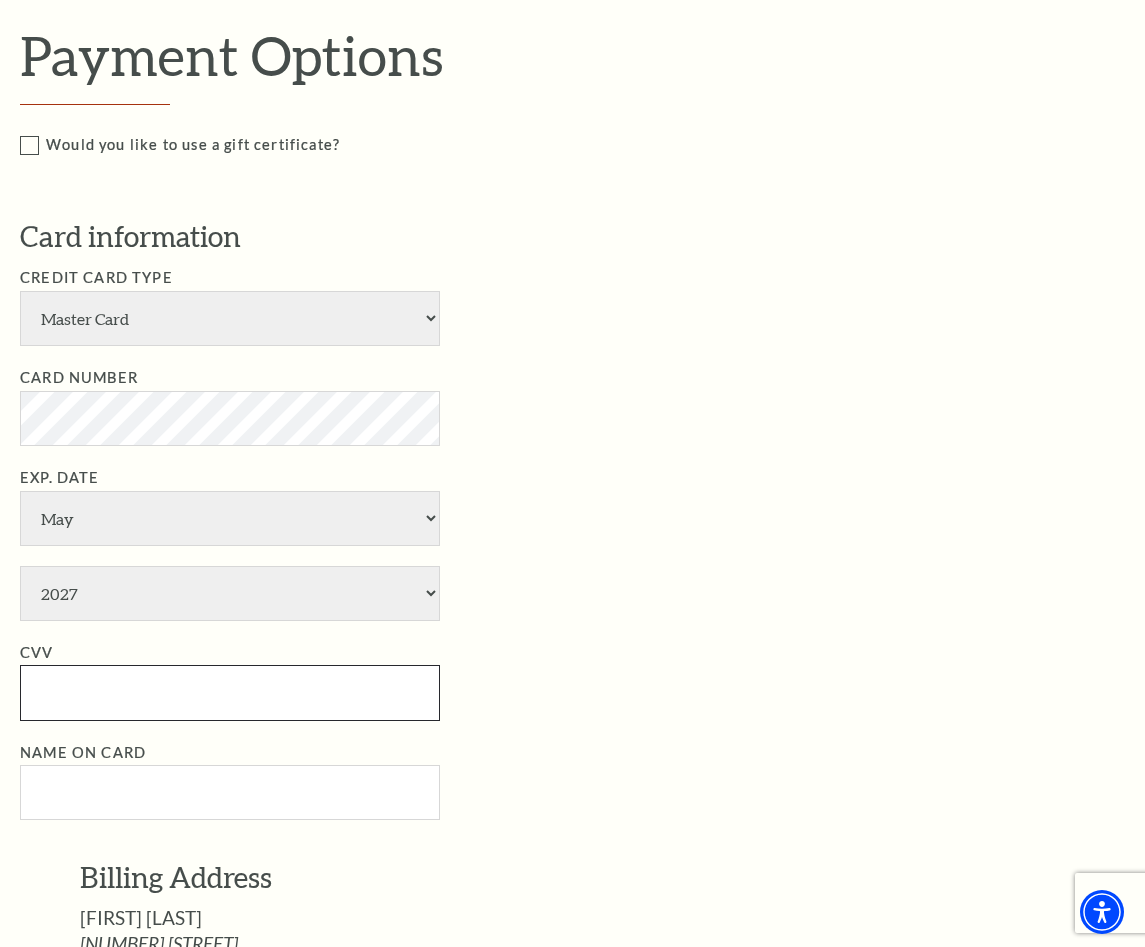 click on "CVV" at bounding box center [230, 692] 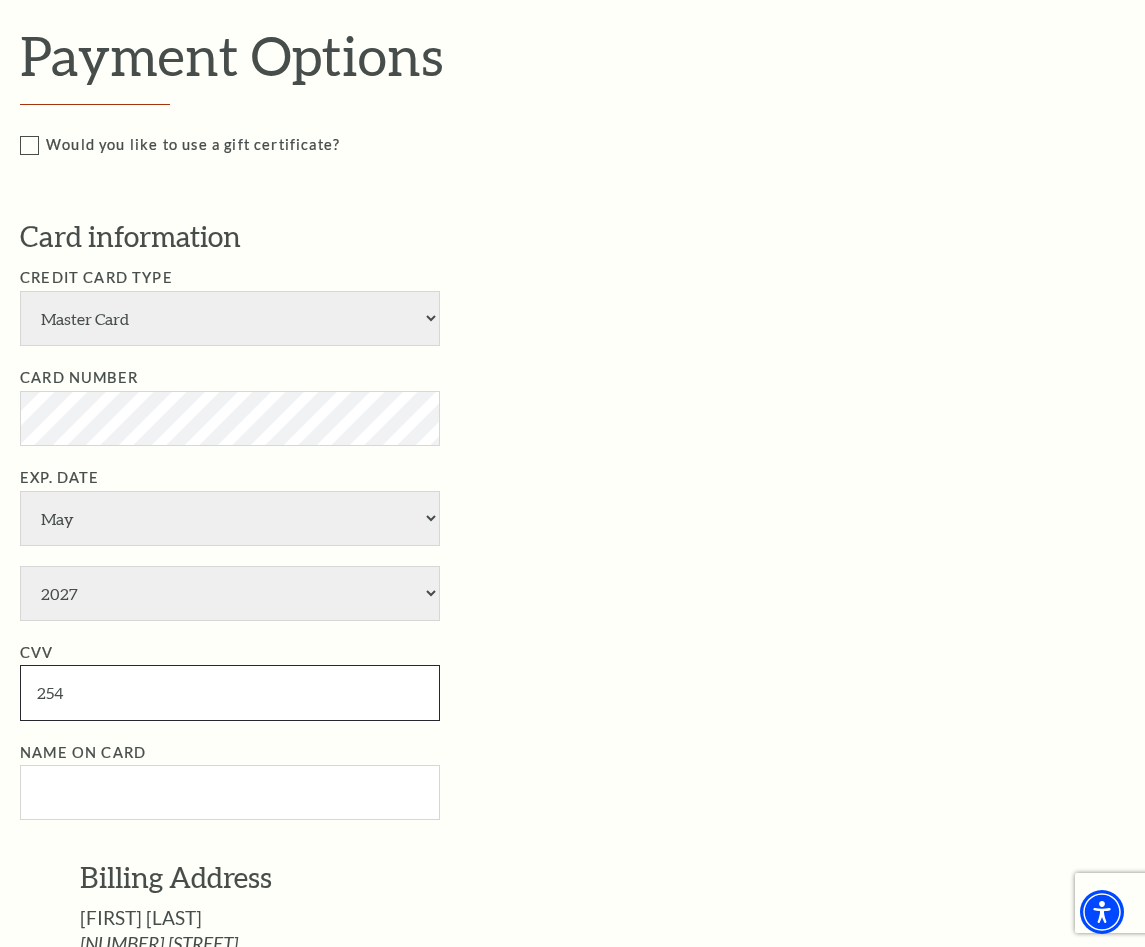 type on "254" 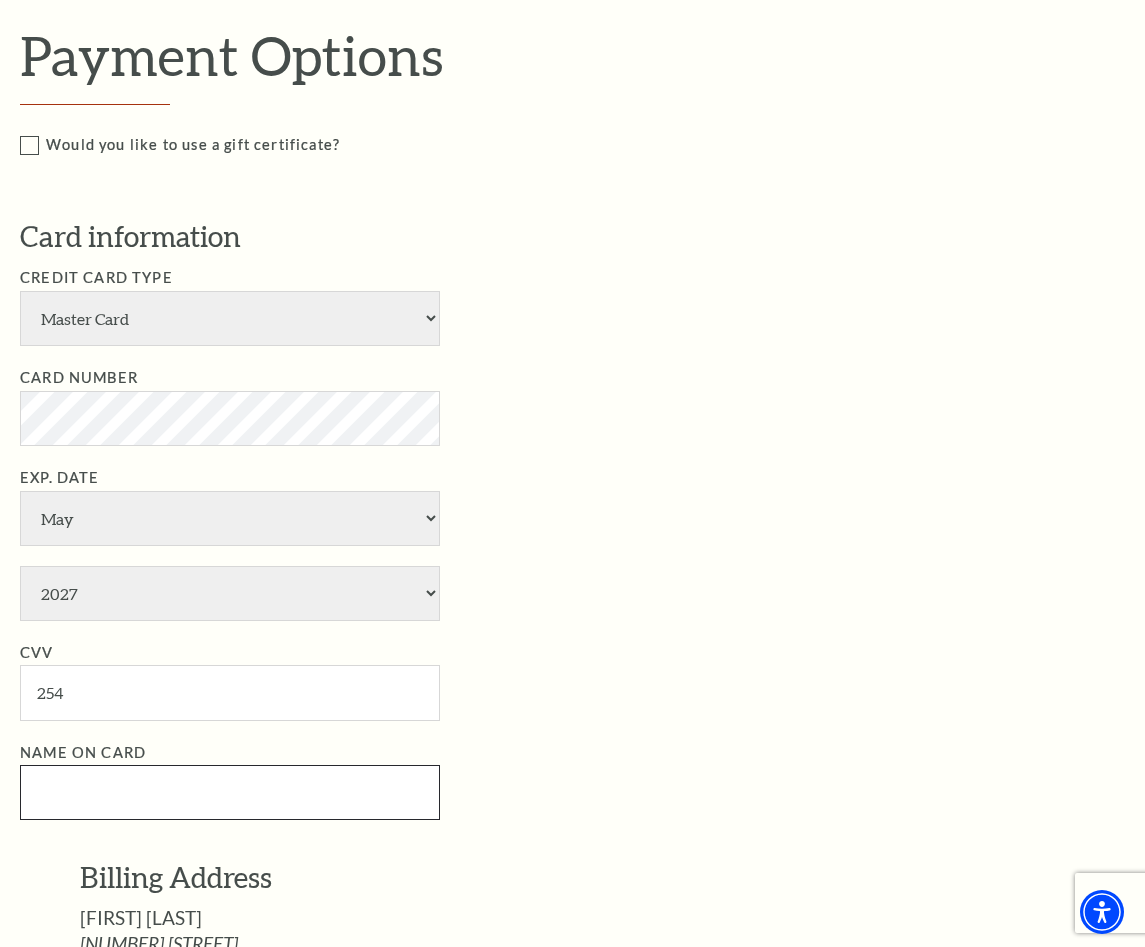 click on "Name on Card" at bounding box center [230, 792] 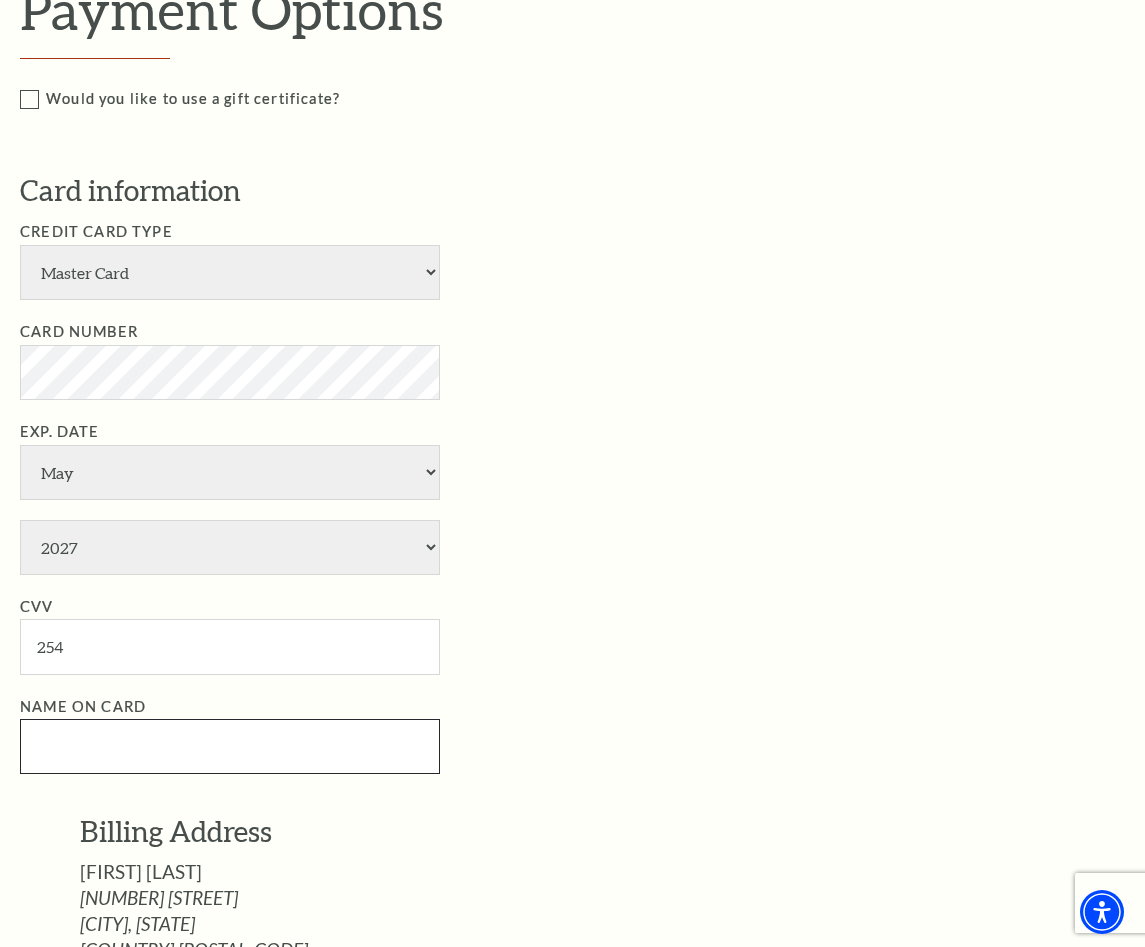 click on "Name on Card" at bounding box center (230, 746) 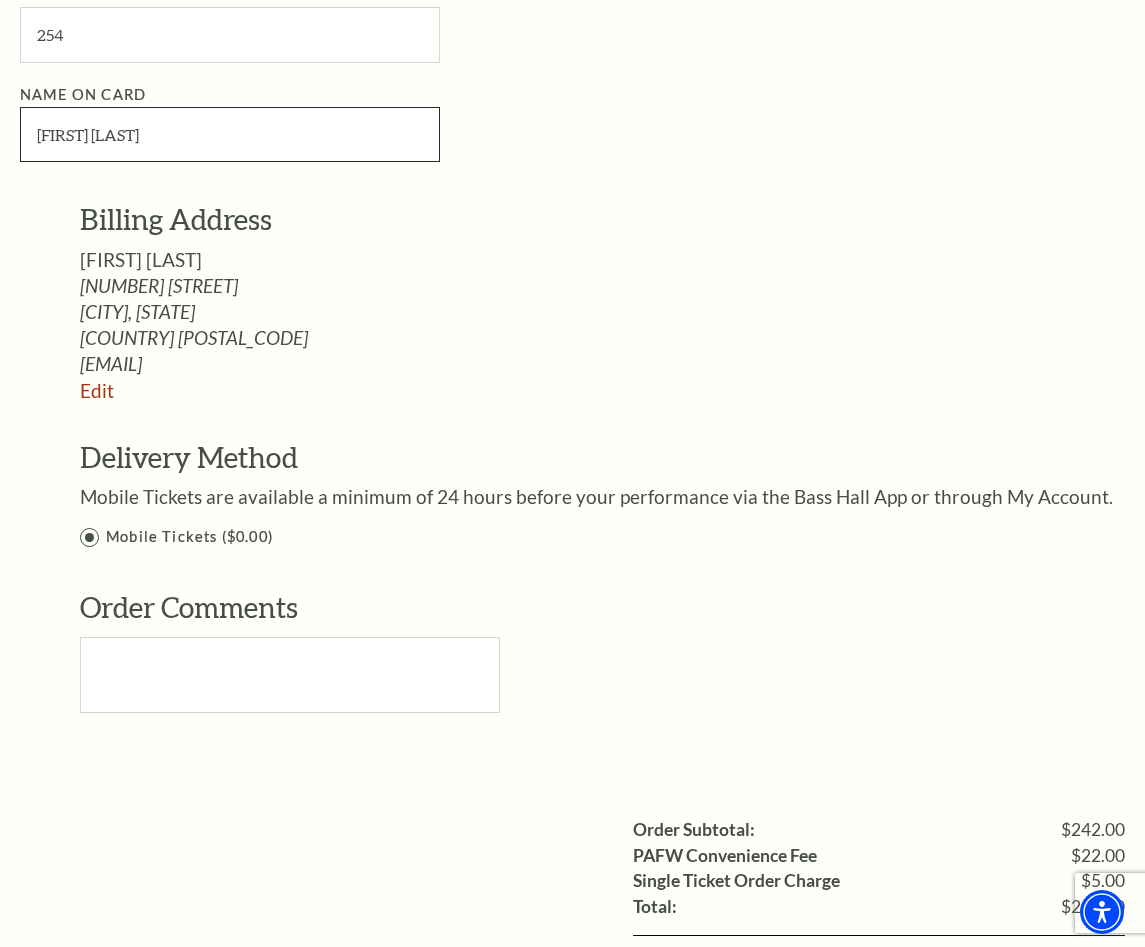 scroll, scrollTop: 1882, scrollLeft: 0, axis: vertical 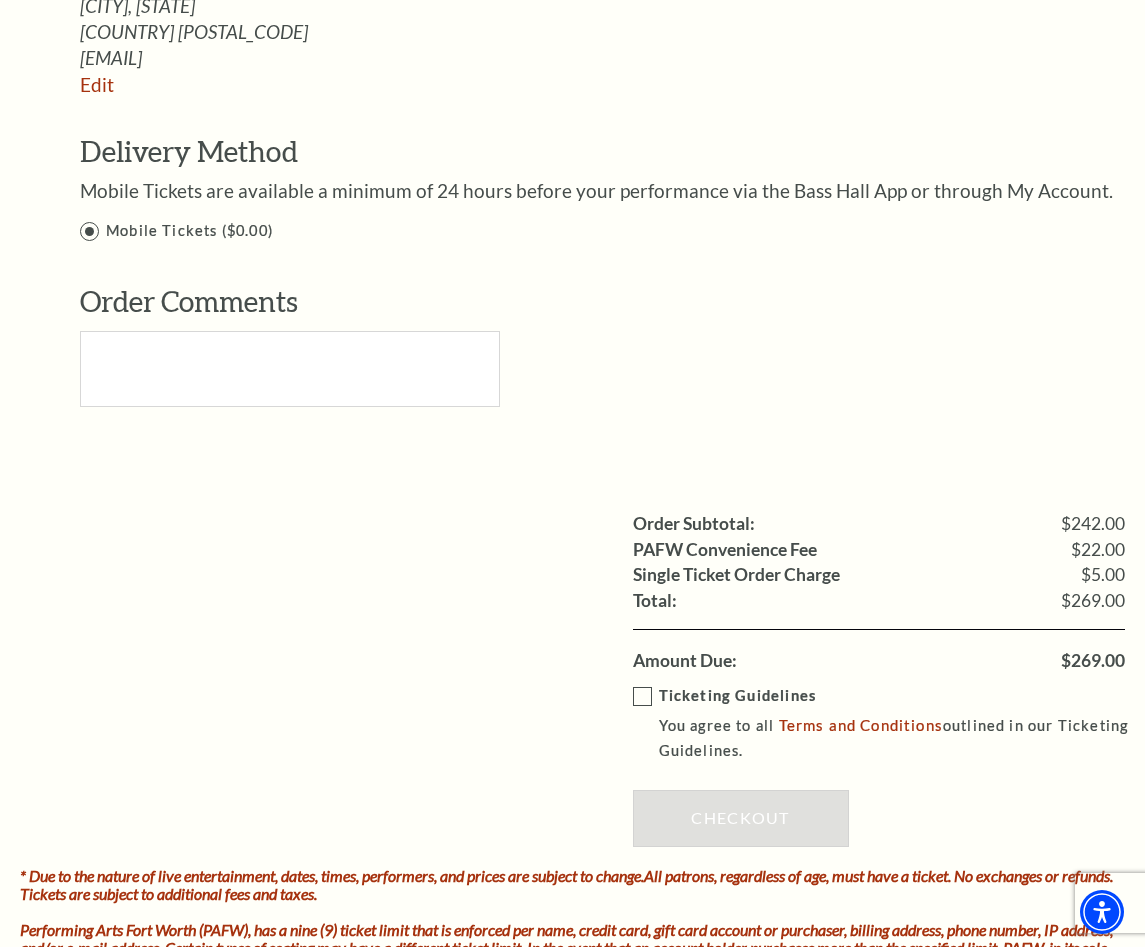type on "[FIRST] [LAST]" 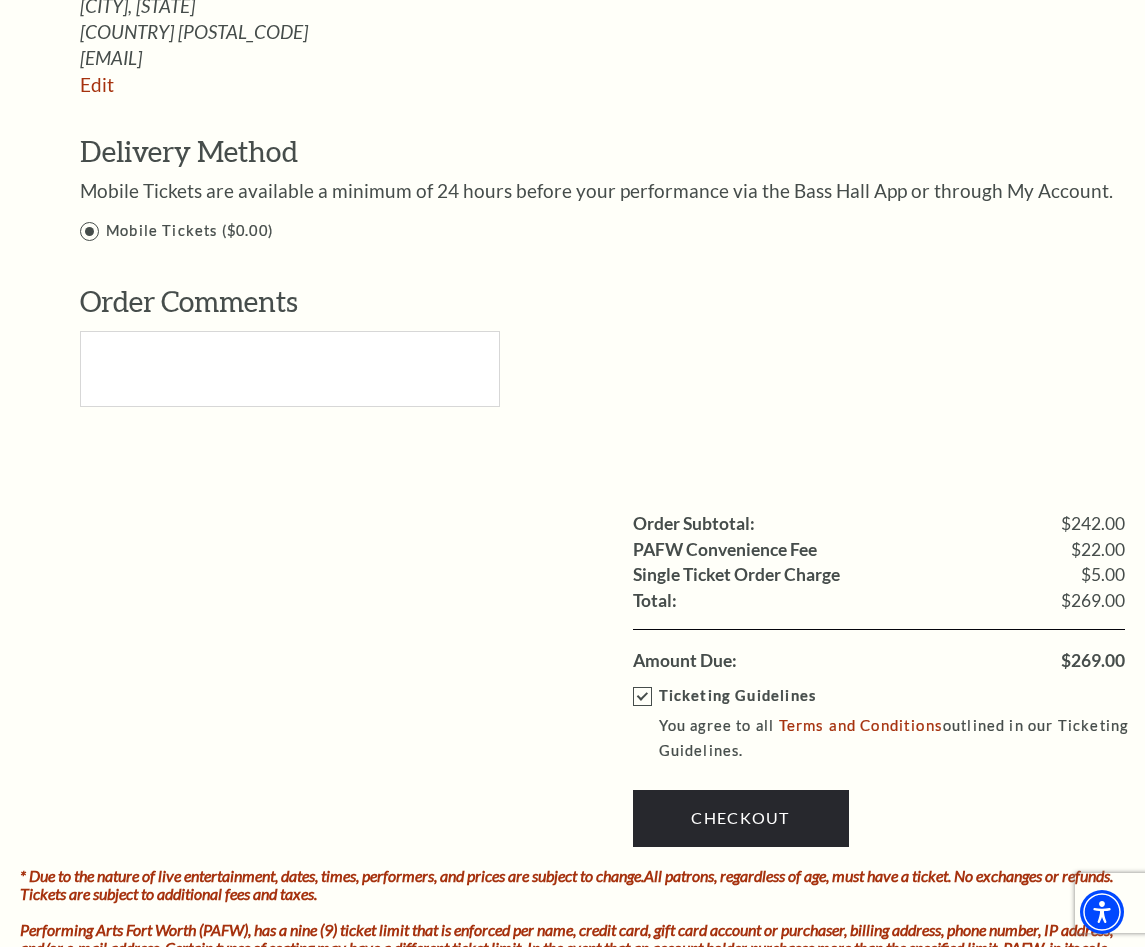 scroll, scrollTop: 2086, scrollLeft: 0, axis: vertical 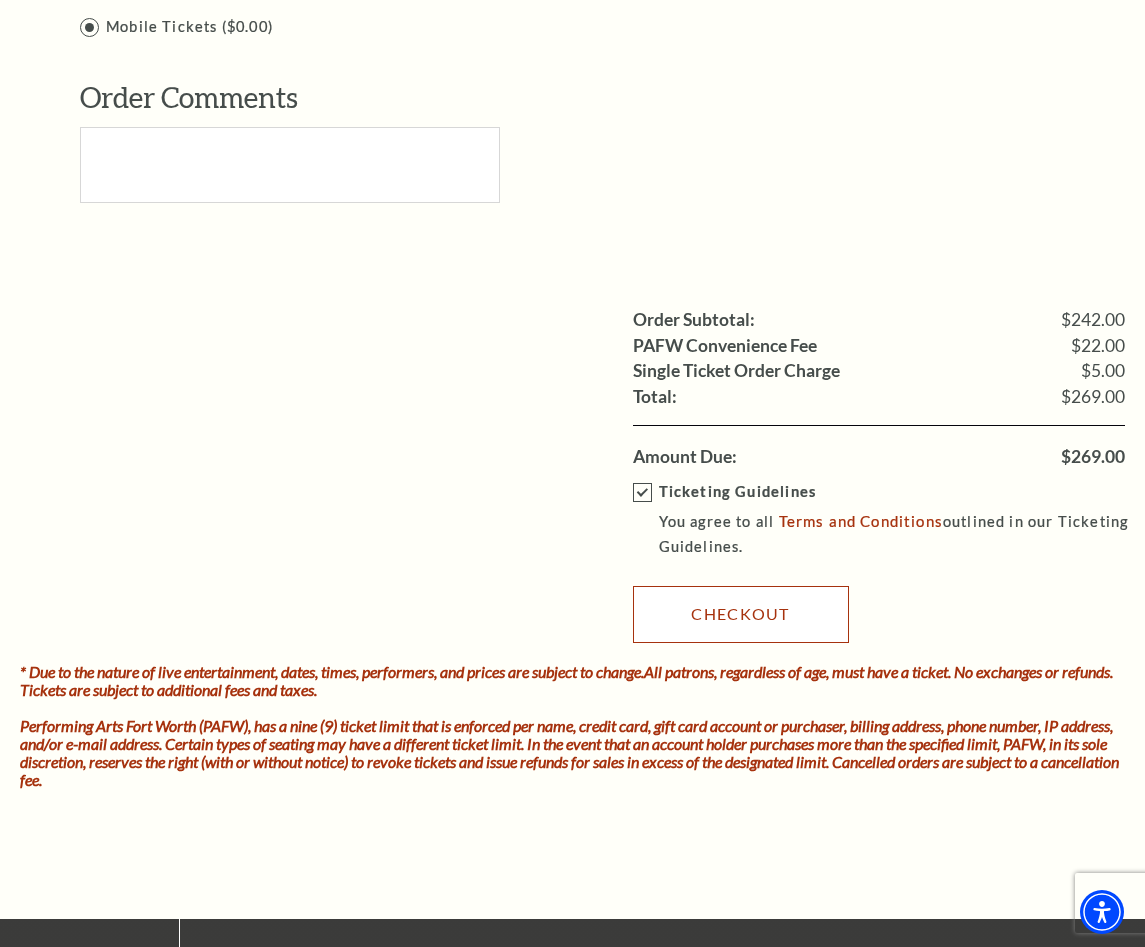 click on "Checkout" at bounding box center (741, 614) 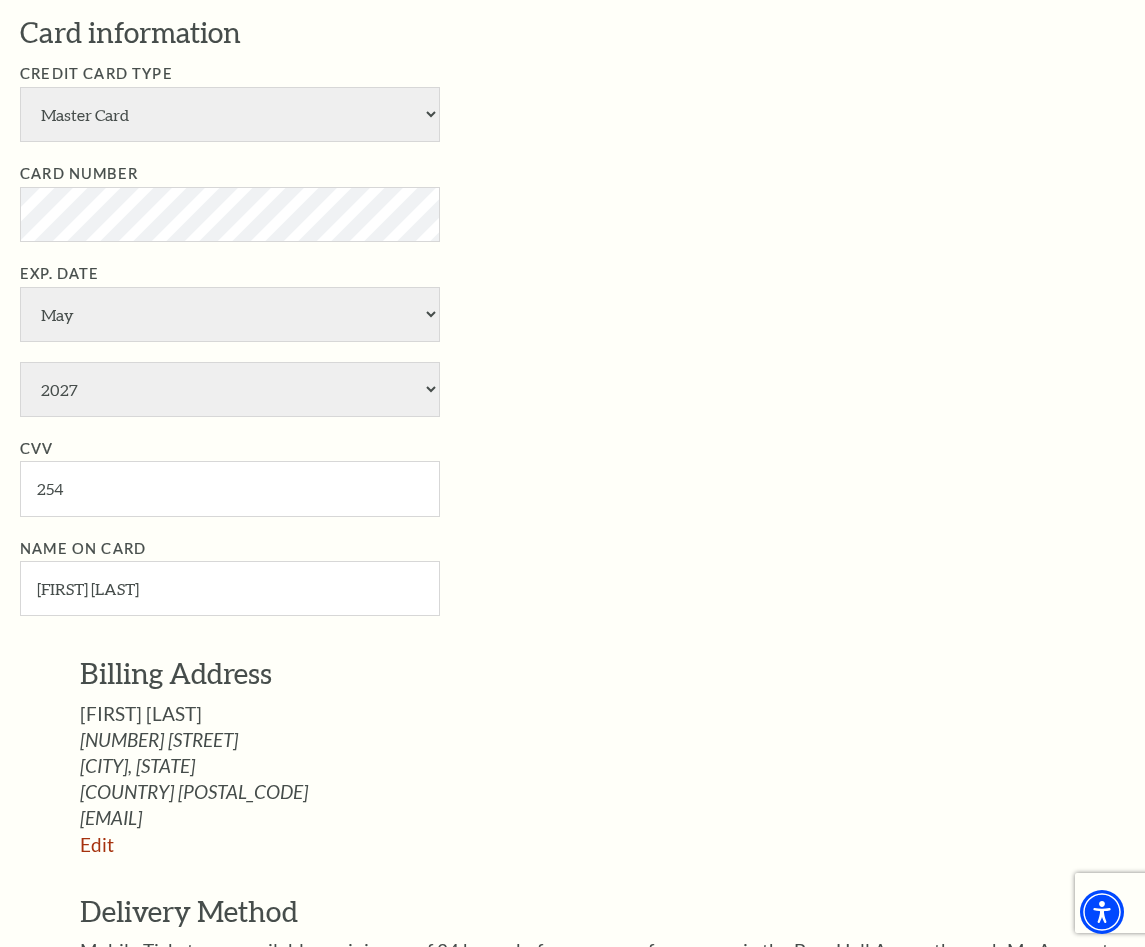 scroll, scrollTop: 1530, scrollLeft: 0, axis: vertical 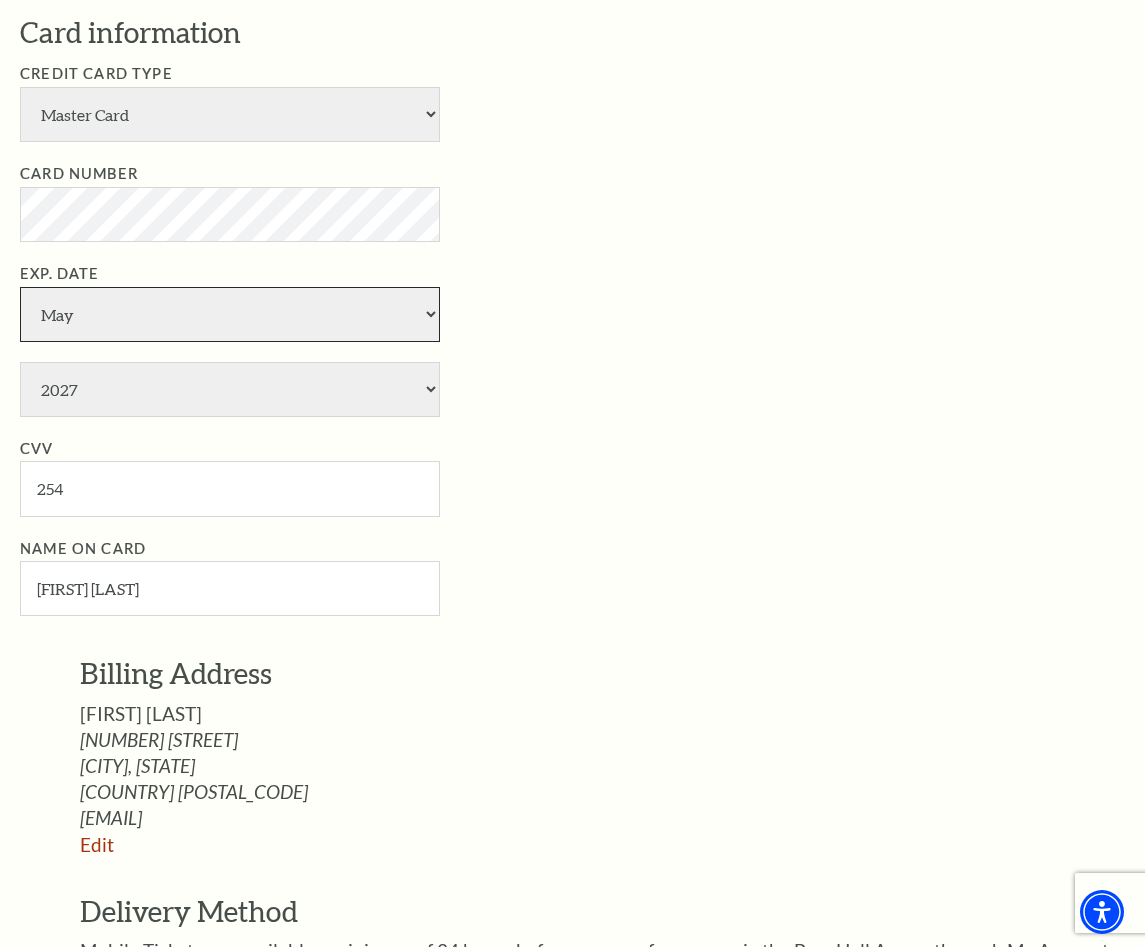 click on "January
February
March
April
May
June
July
August
September
October
November
December" at bounding box center (230, 314) 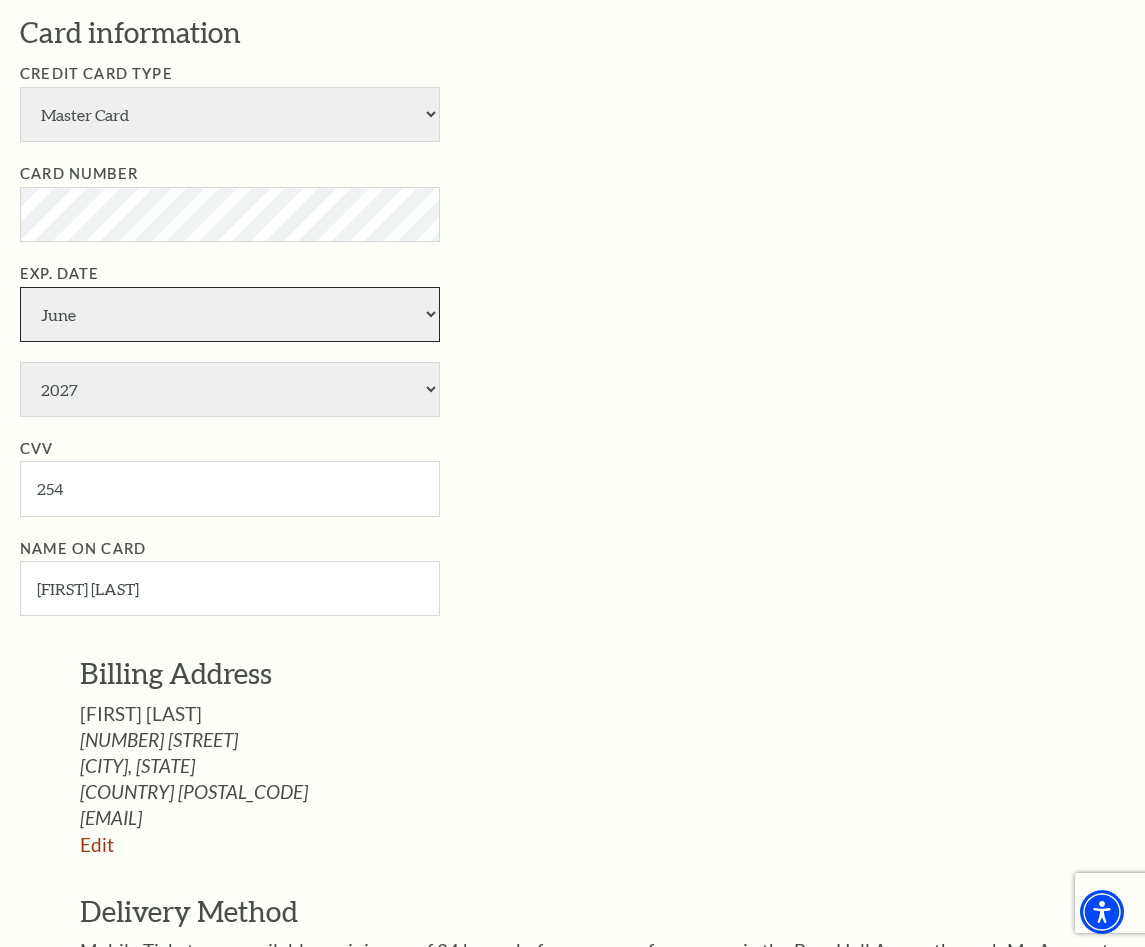 click on "June" at bounding box center (0, 0) 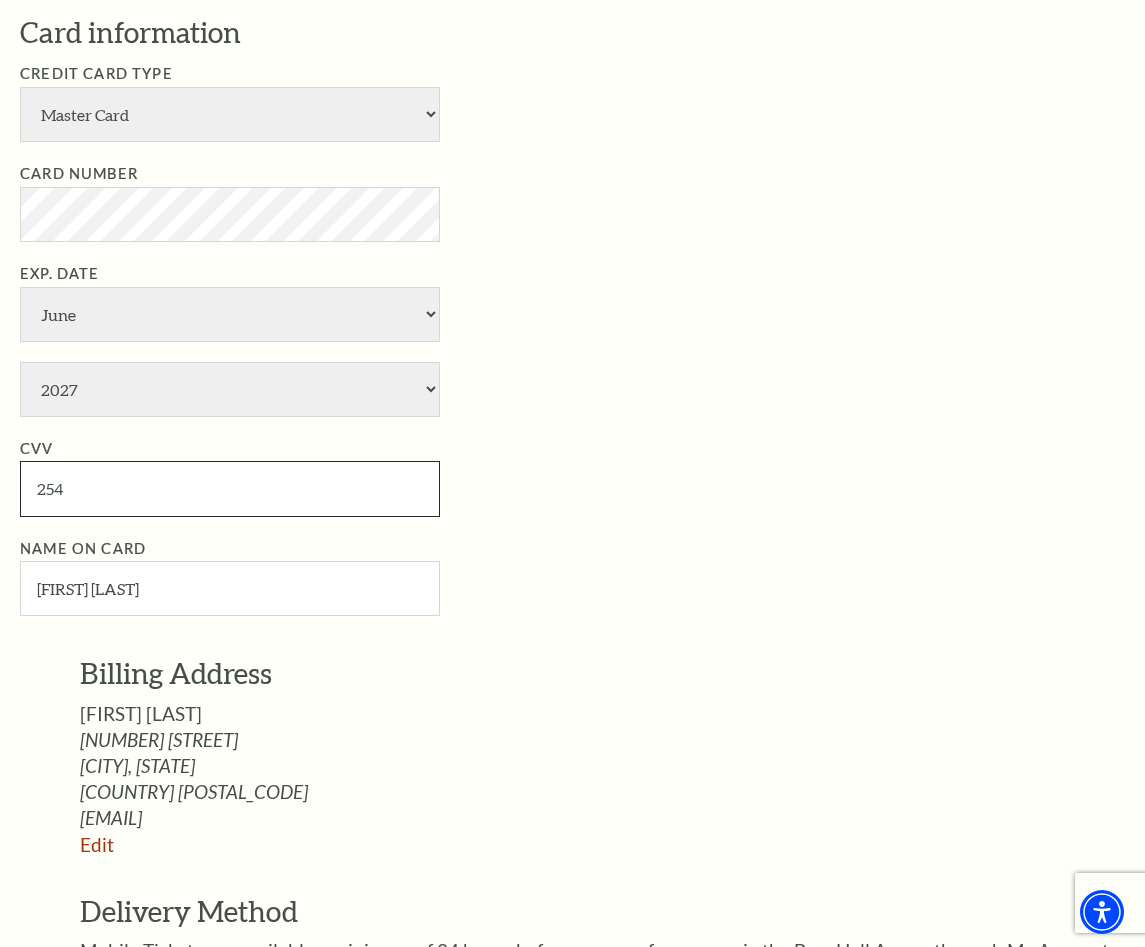 drag, startPoint x: 72, startPoint y: 485, endPoint x: 6, endPoint y: 482, distance: 66.068146 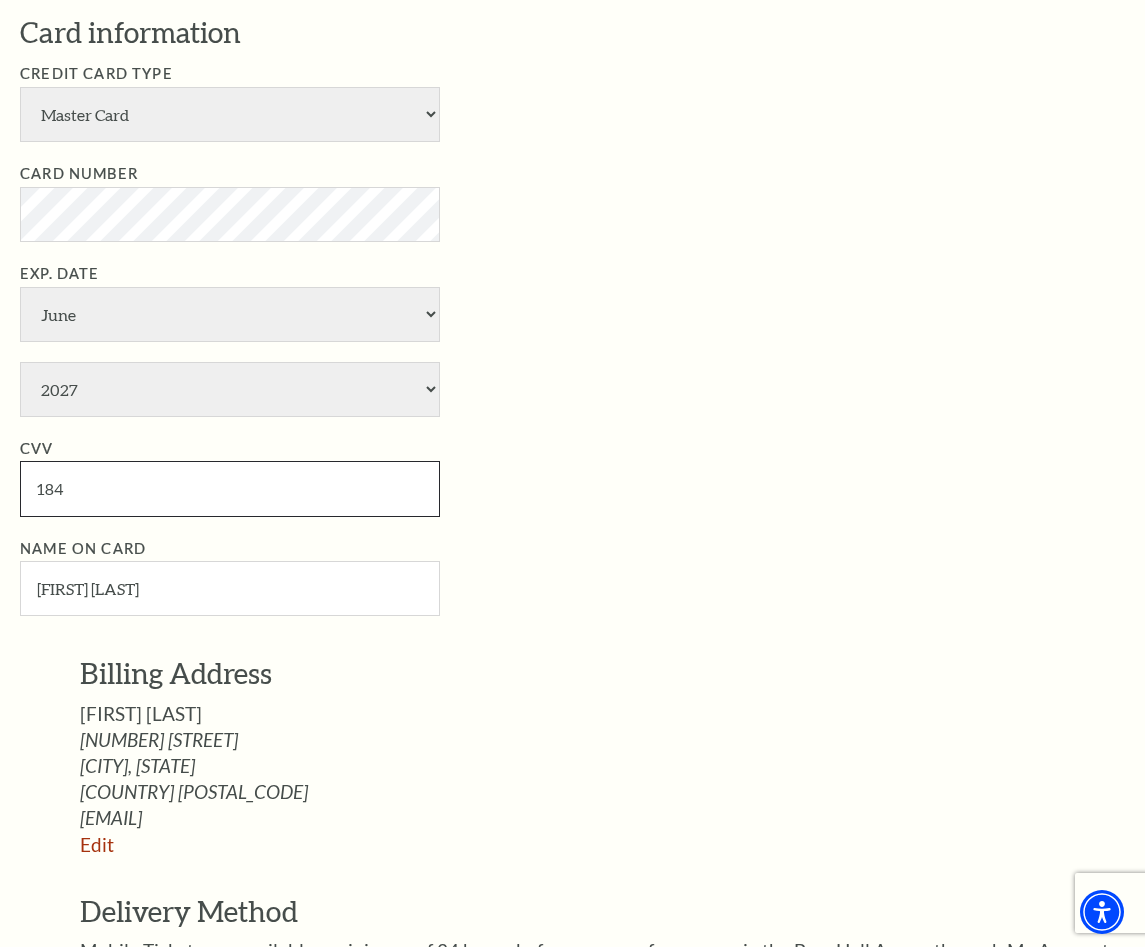 type on "184" 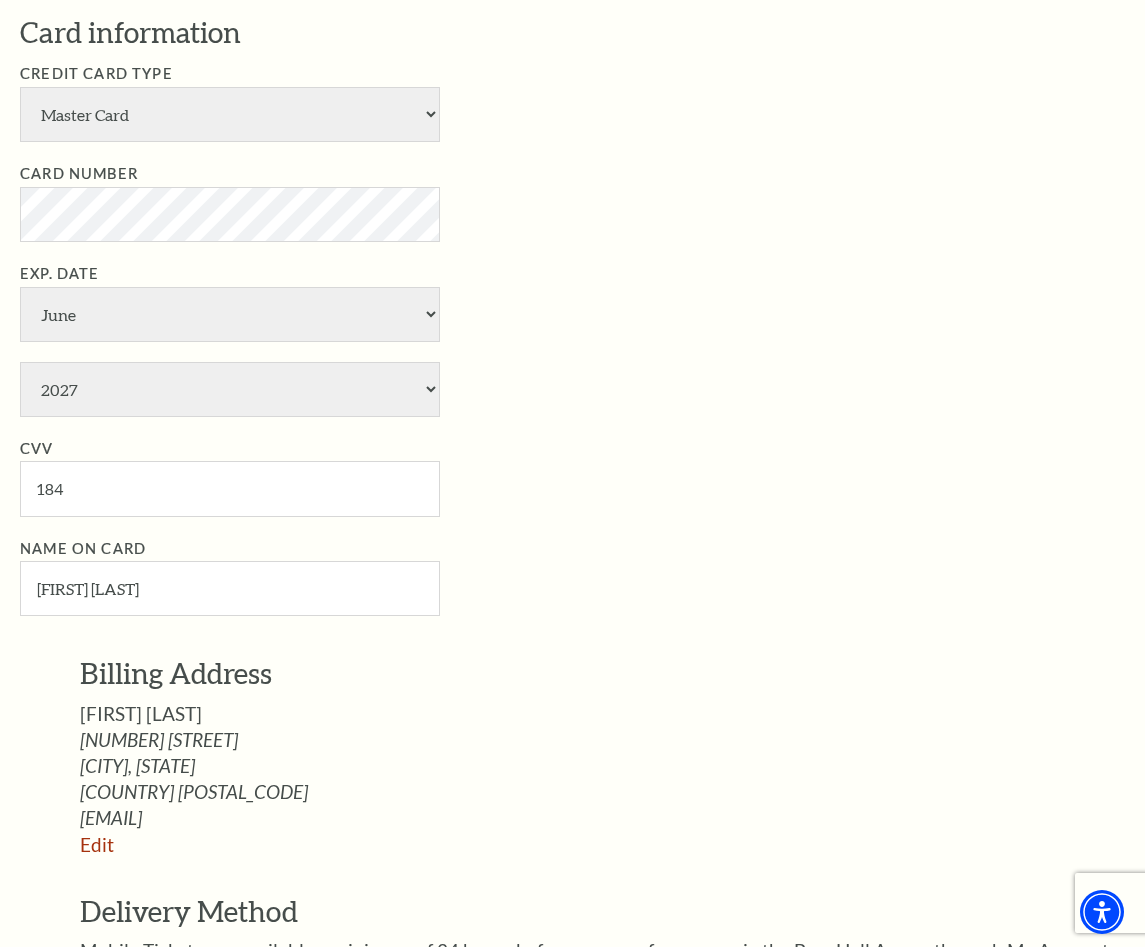 click on "Billing Address" at bounding box center (617, 674) 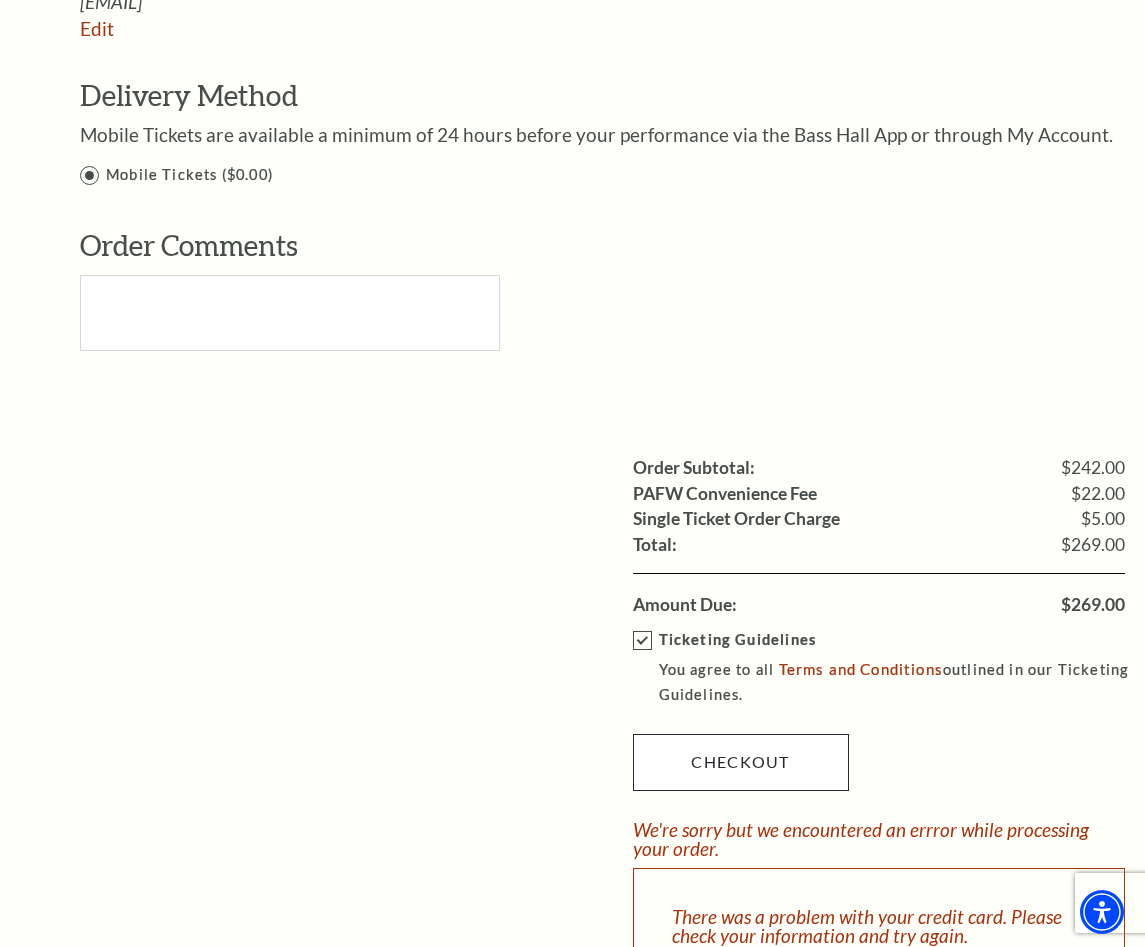 scroll, scrollTop: 2142, scrollLeft: 0, axis: vertical 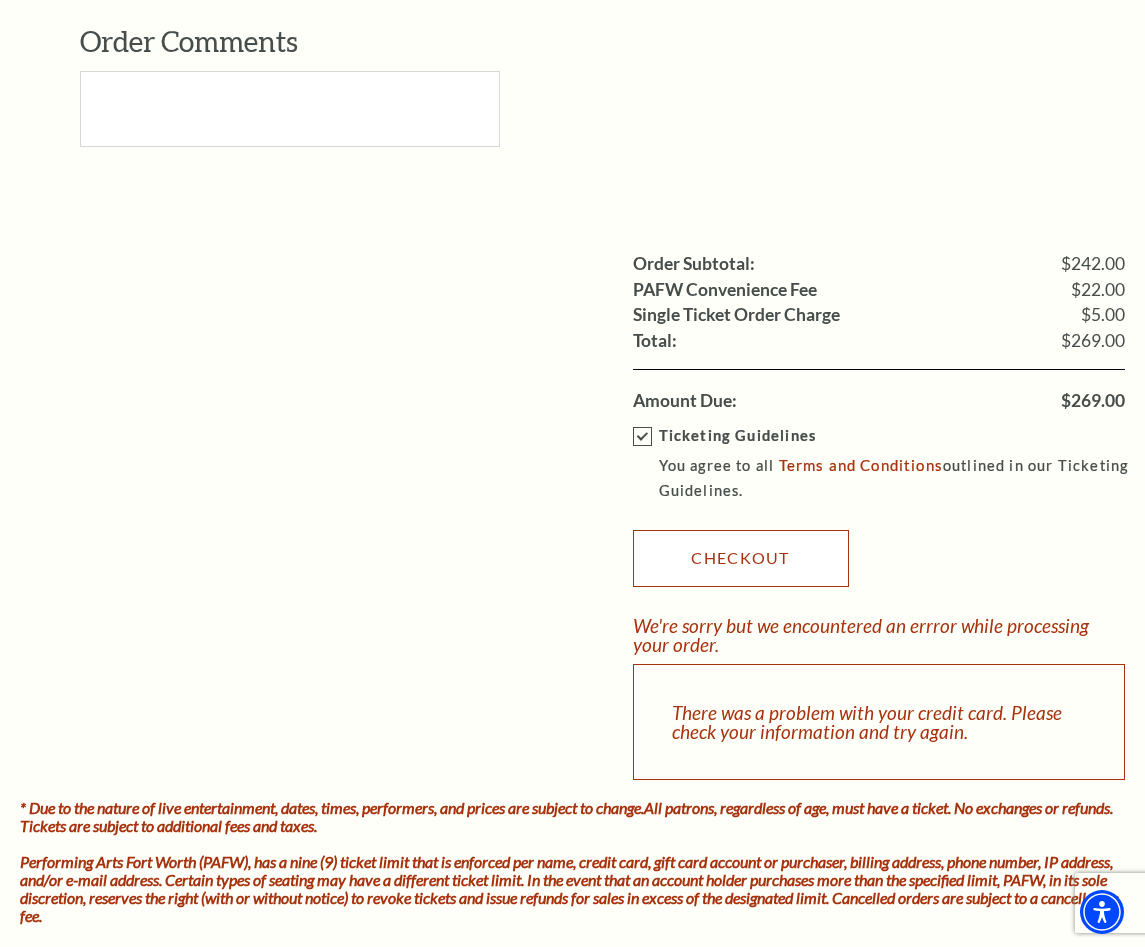 click on "Checkout" at bounding box center [741, 558] 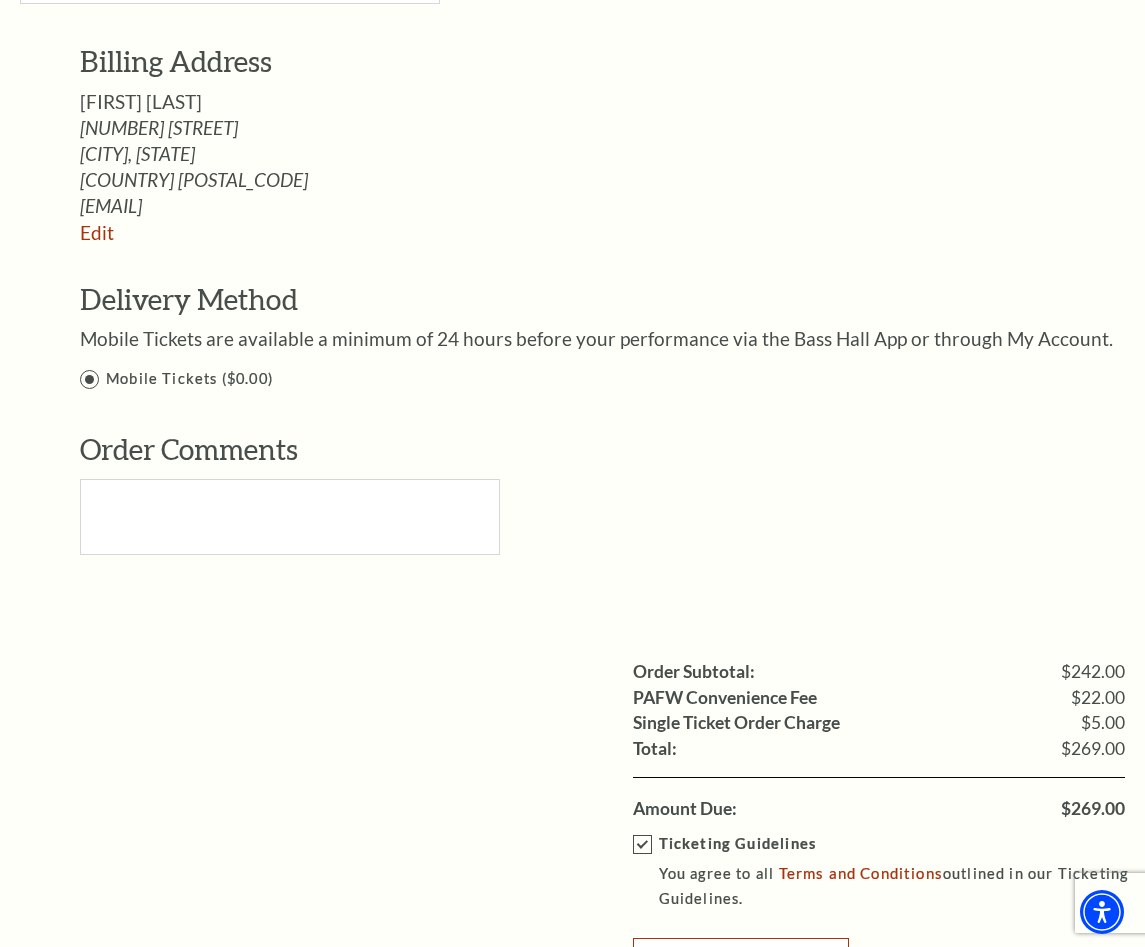 scroll, scrollTop: 1632, scrollLeft: 0, axis: vertical 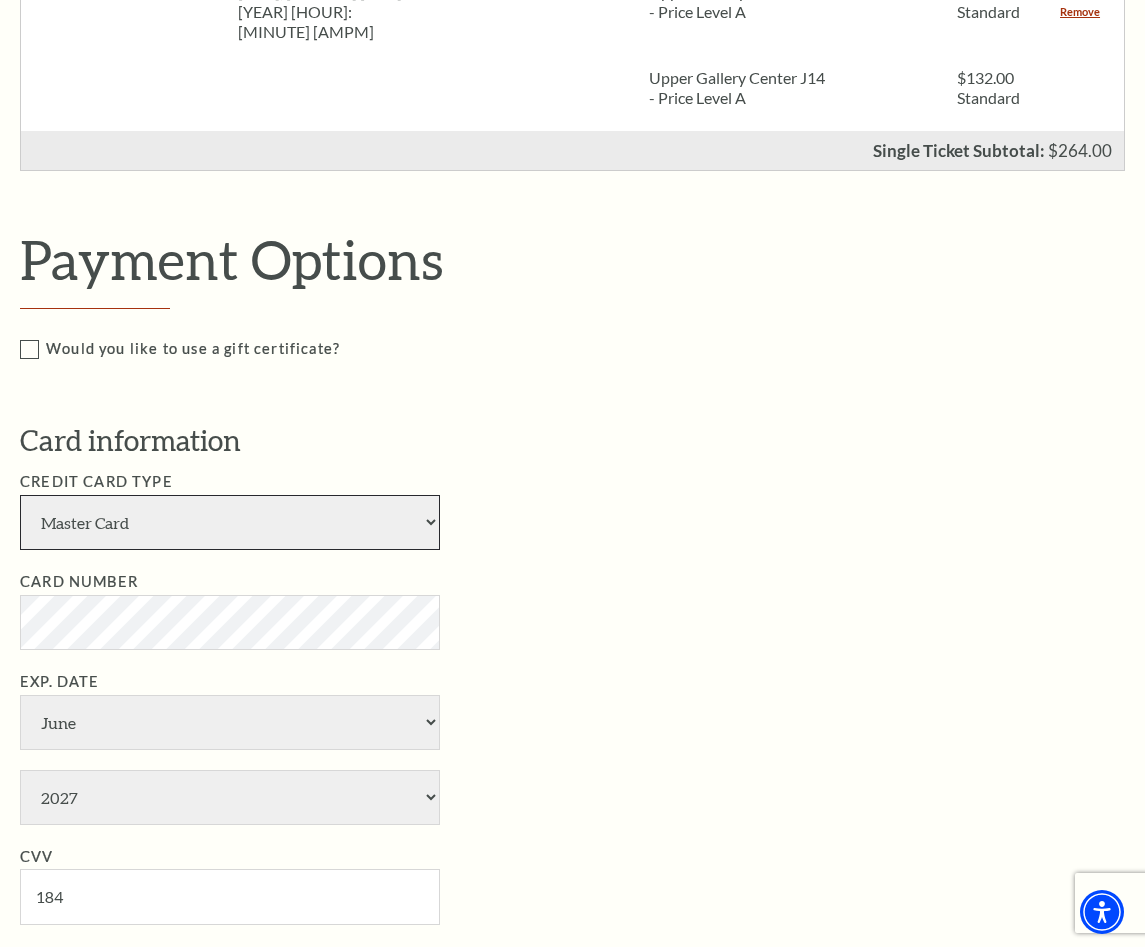 click on "American Express
Visa
Master Card
Discover" at bounding box center (230, 522) 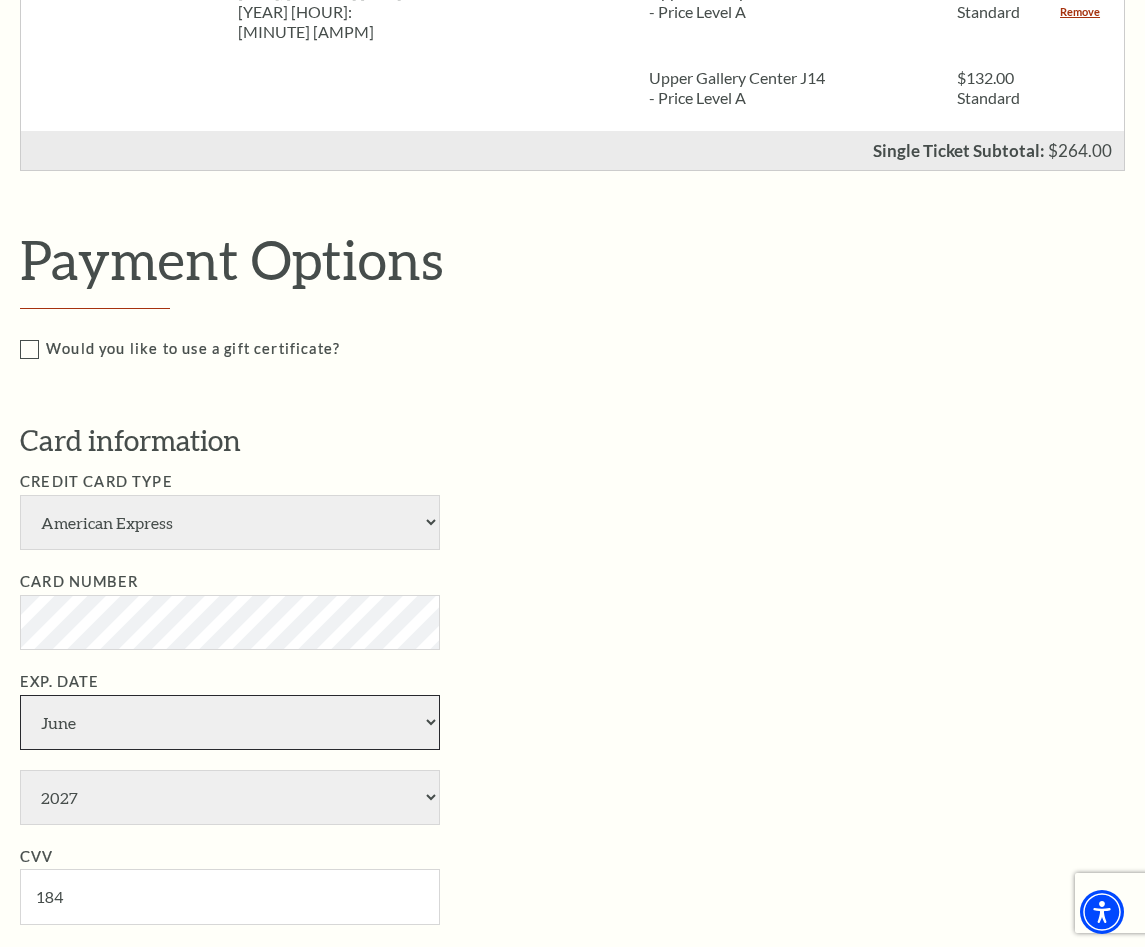 click on "January
February
March
April
May
June
July
August
September
October
November
December" at bounding box center (230, 722) 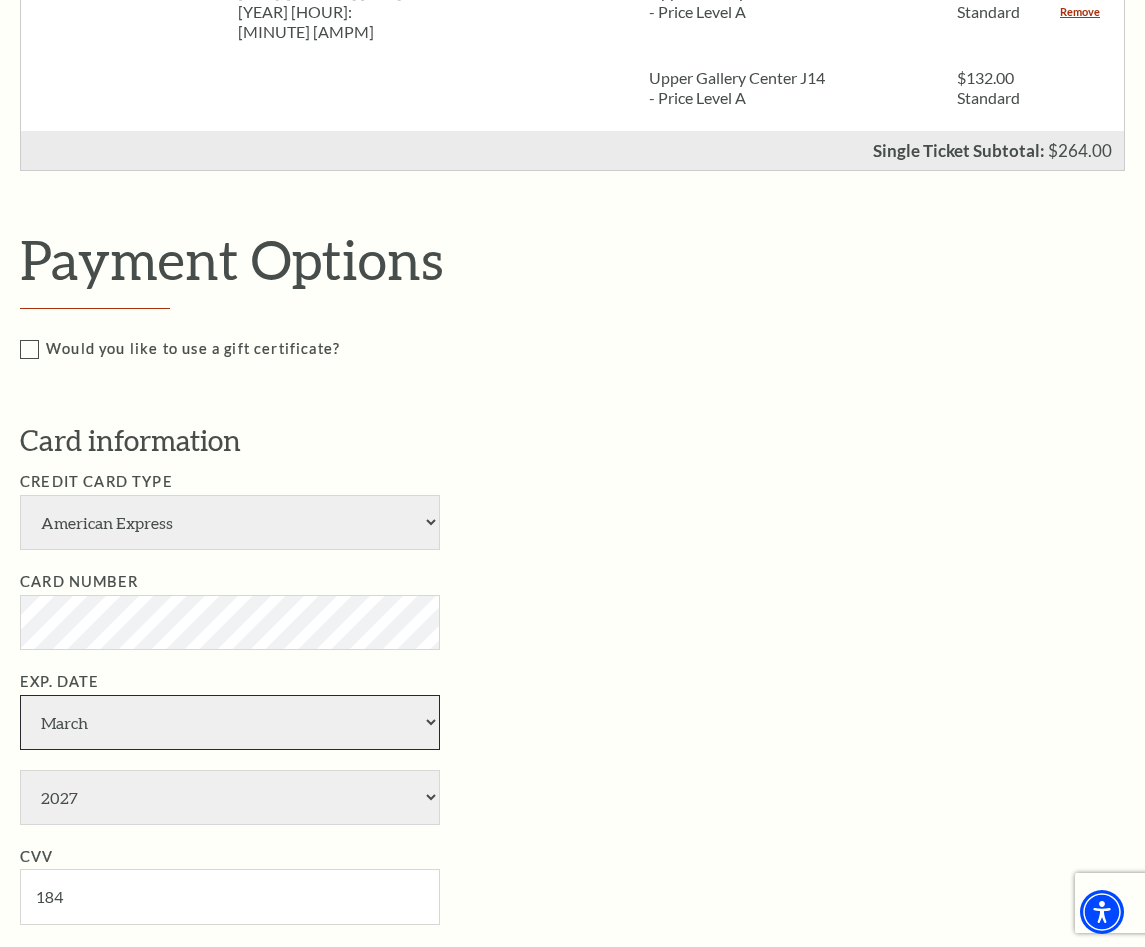 click on "March" at bounding box center [0, 0] 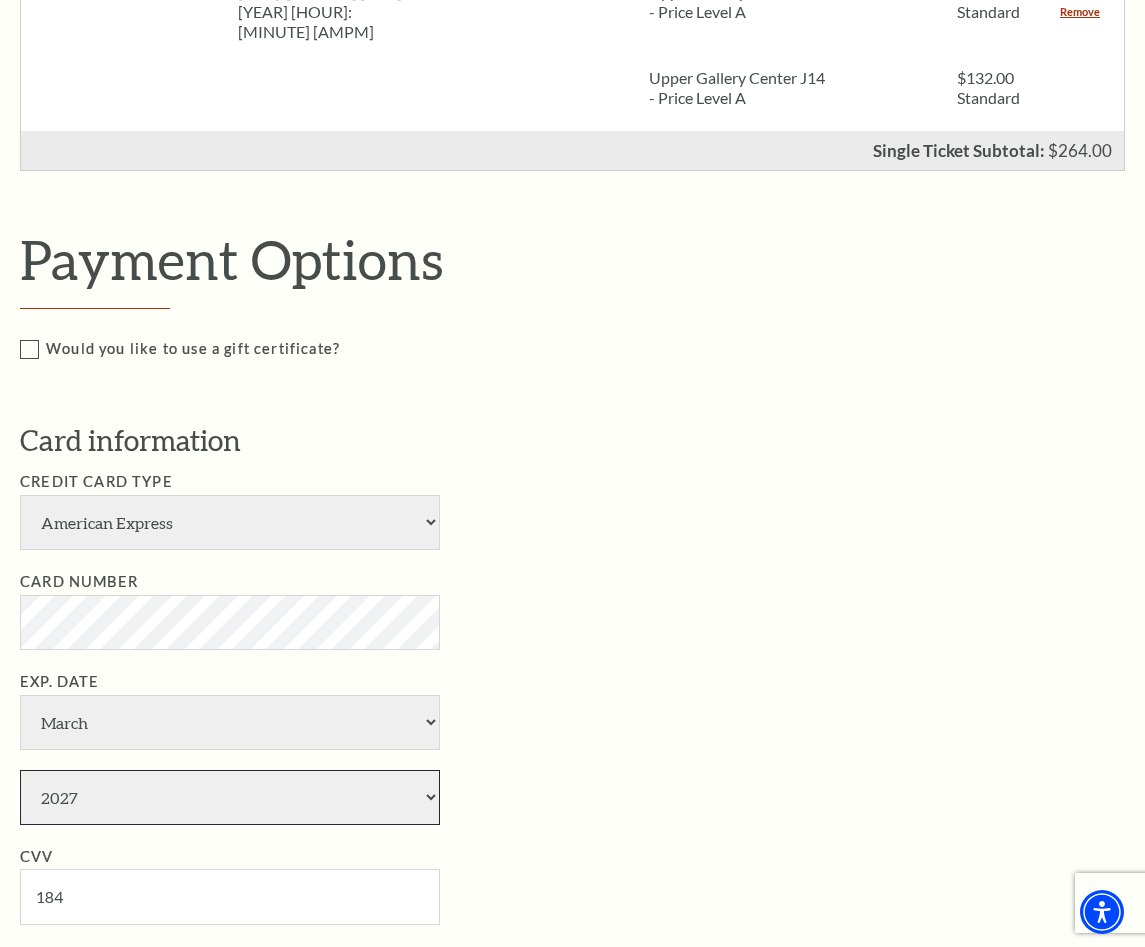 click on "2025
2026
2027
2028
2029
2030
2031
2032
2033
2034" at bounding box center [230, 797] 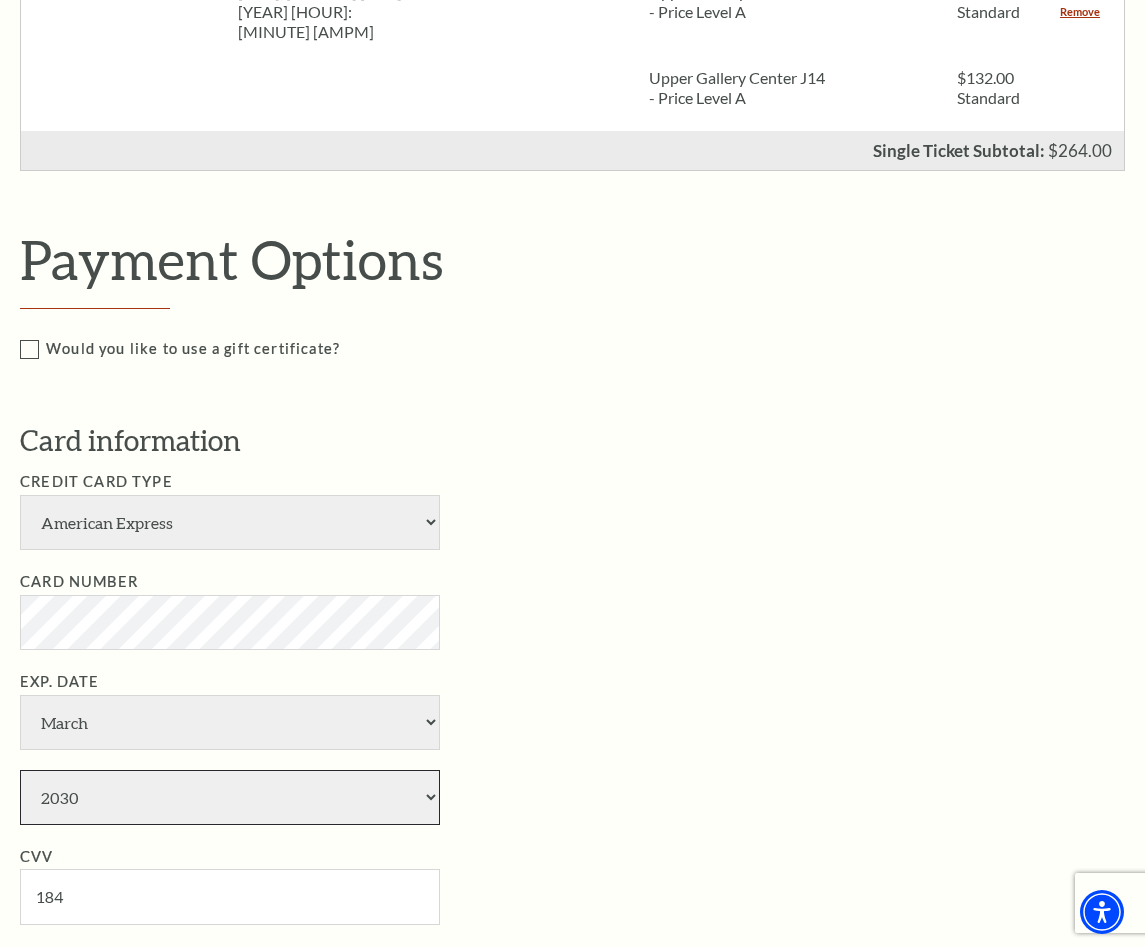 click on "2030" at bounding box center (0, 0) 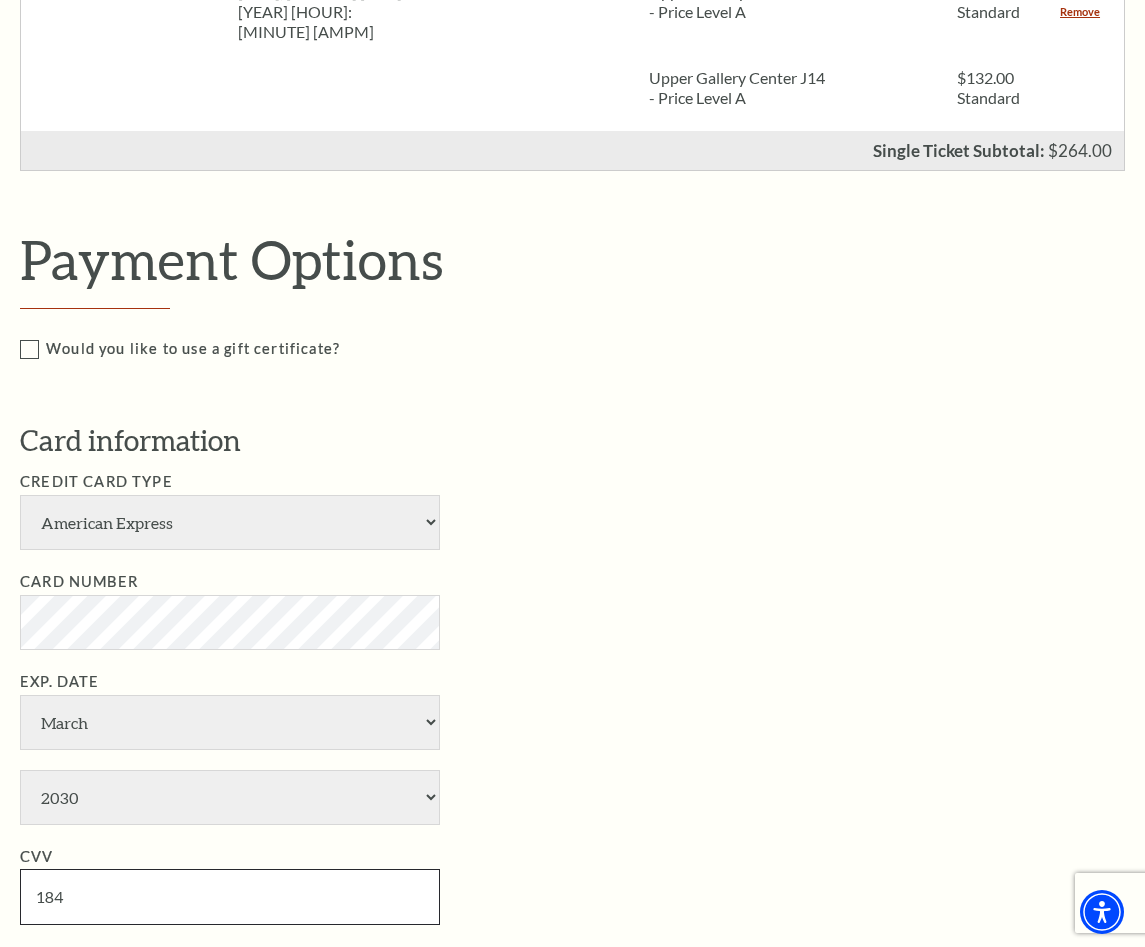 drag, startPoint x: 69, startPoint y: 884, endPoint x: 10, endPoint y: 886, distance: 59.03389 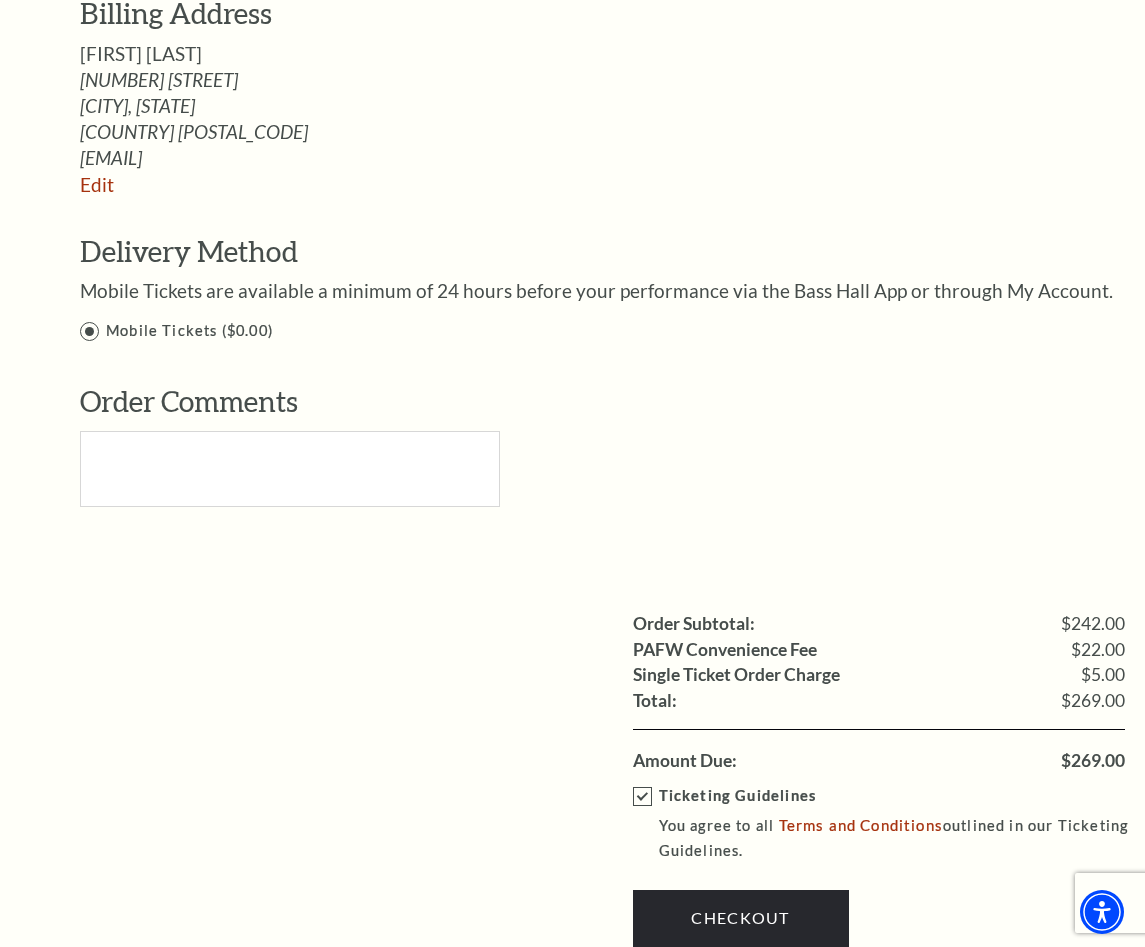 scroll, scrollTop: 2088, scrollLeft: 0, axis: vertical 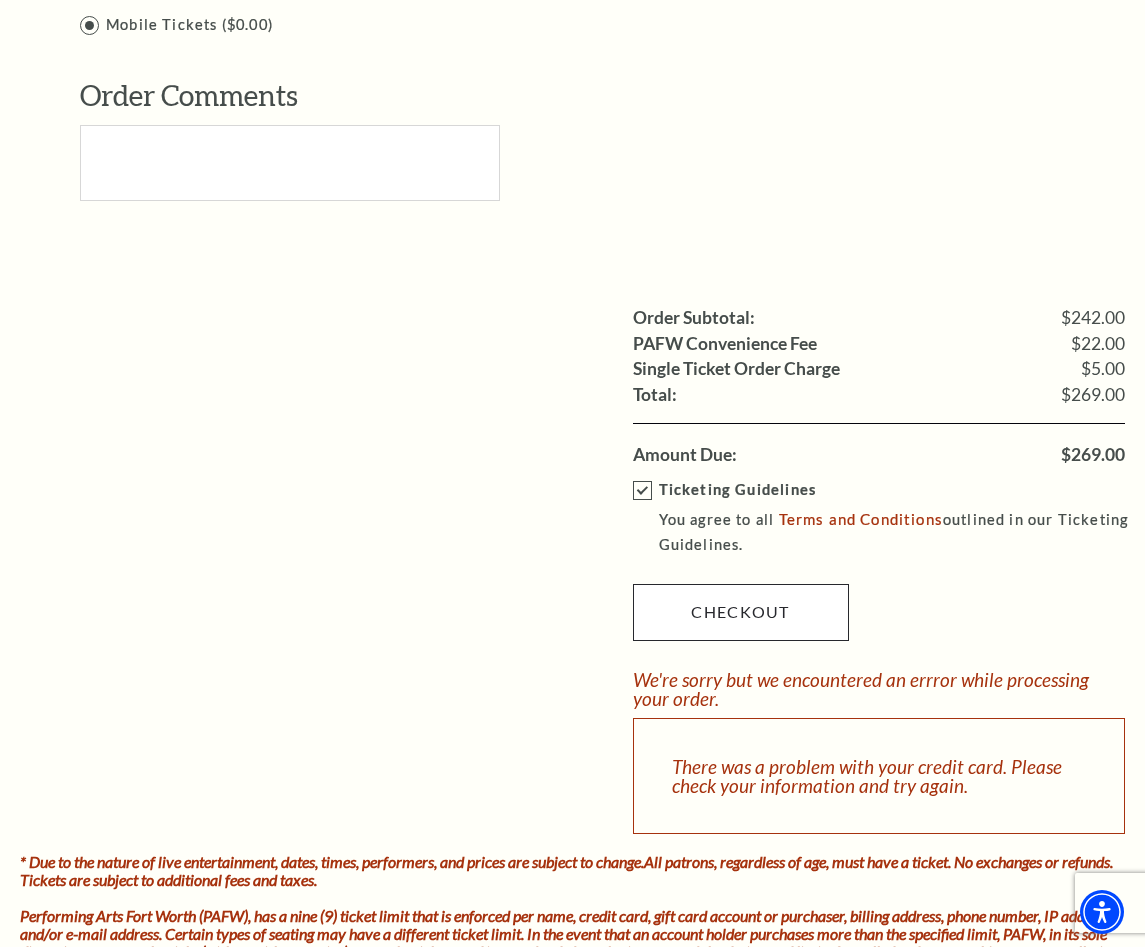 type on "6694" 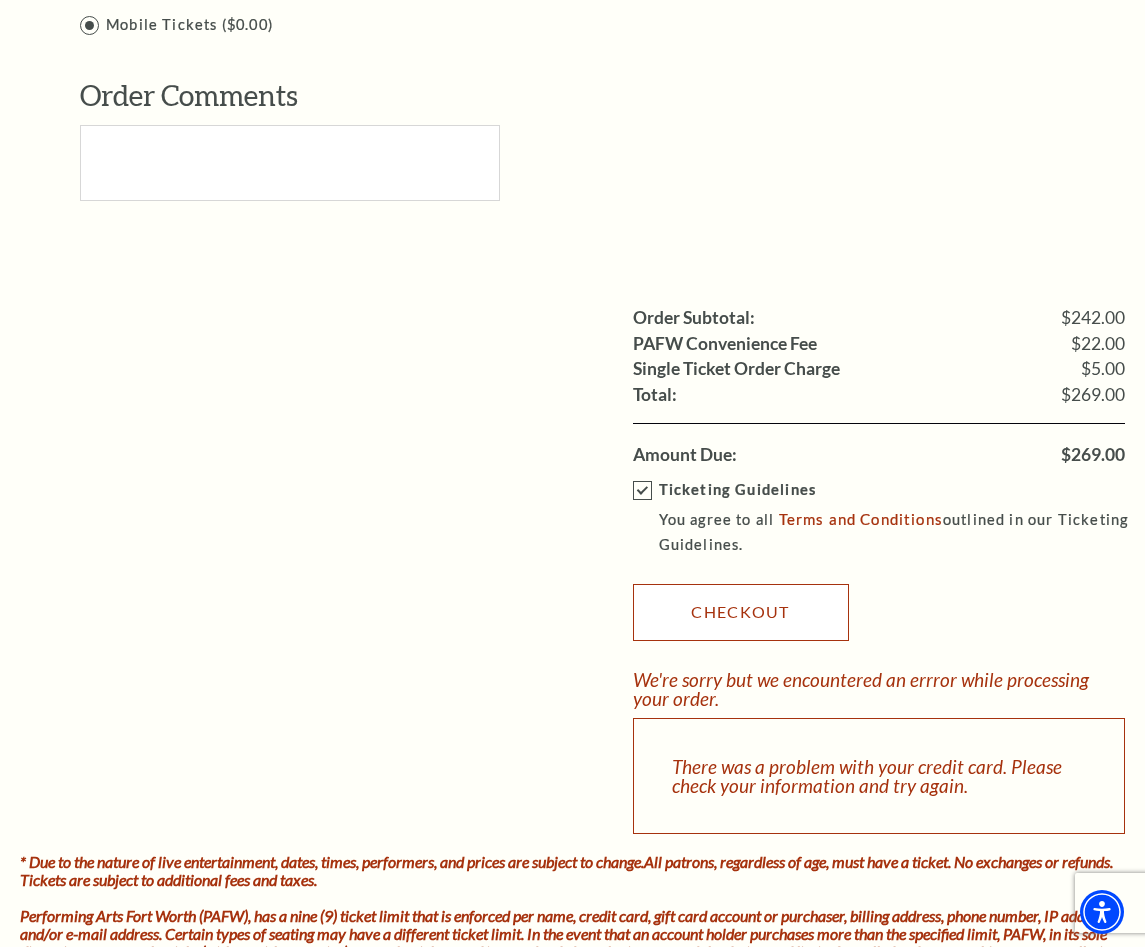 click on "Checkout" at bounding box center [741, 612] 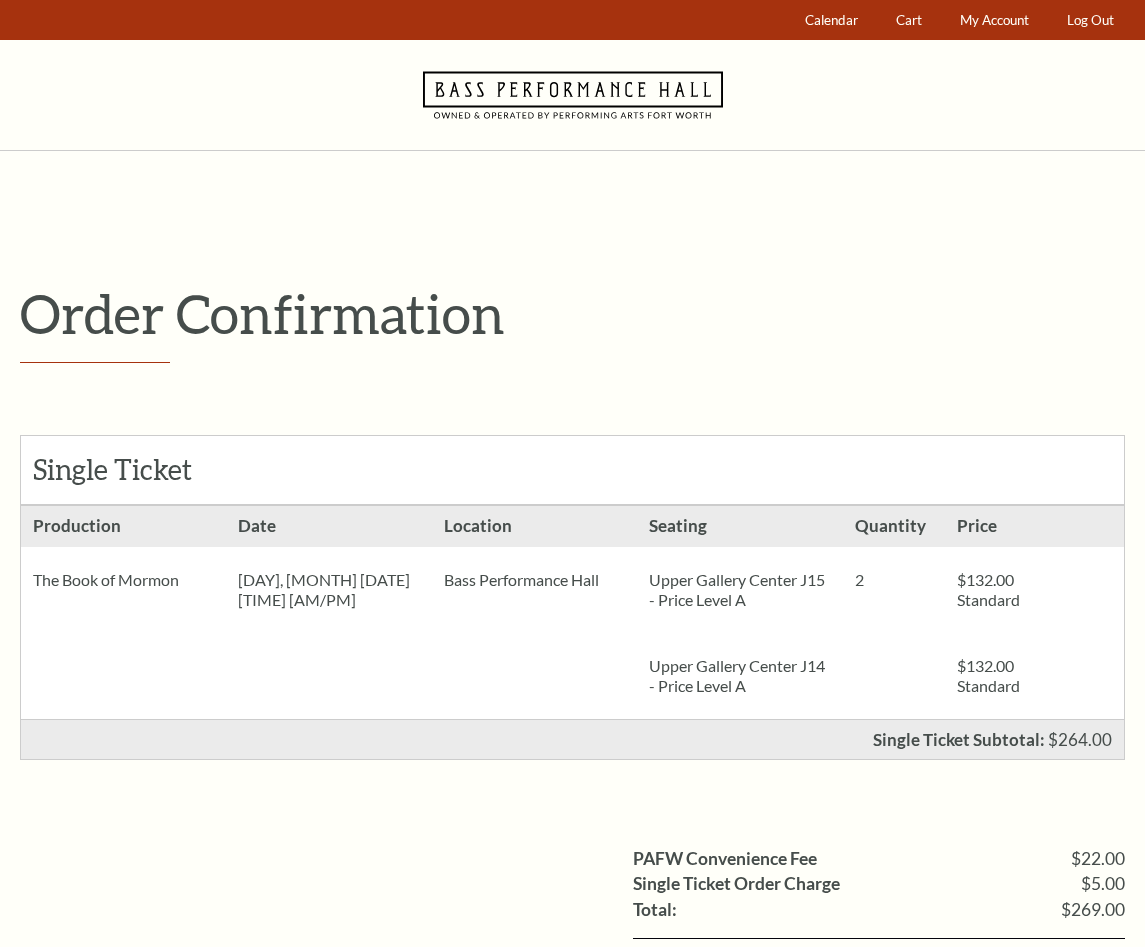 scroll, scrollTop: 0, scrollLeft: 0, axis: both 